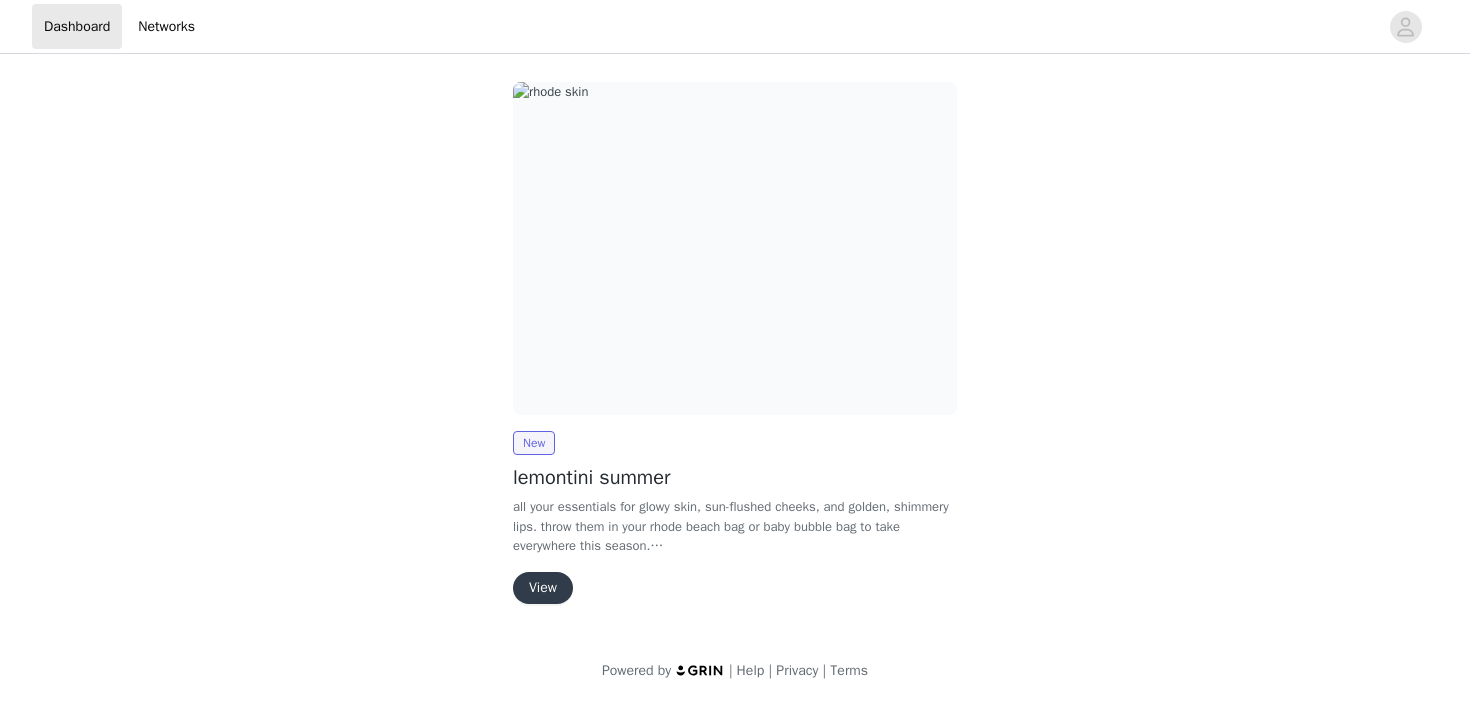 scroll, scrollTop: 0, scrollLeft: 0, axis: both 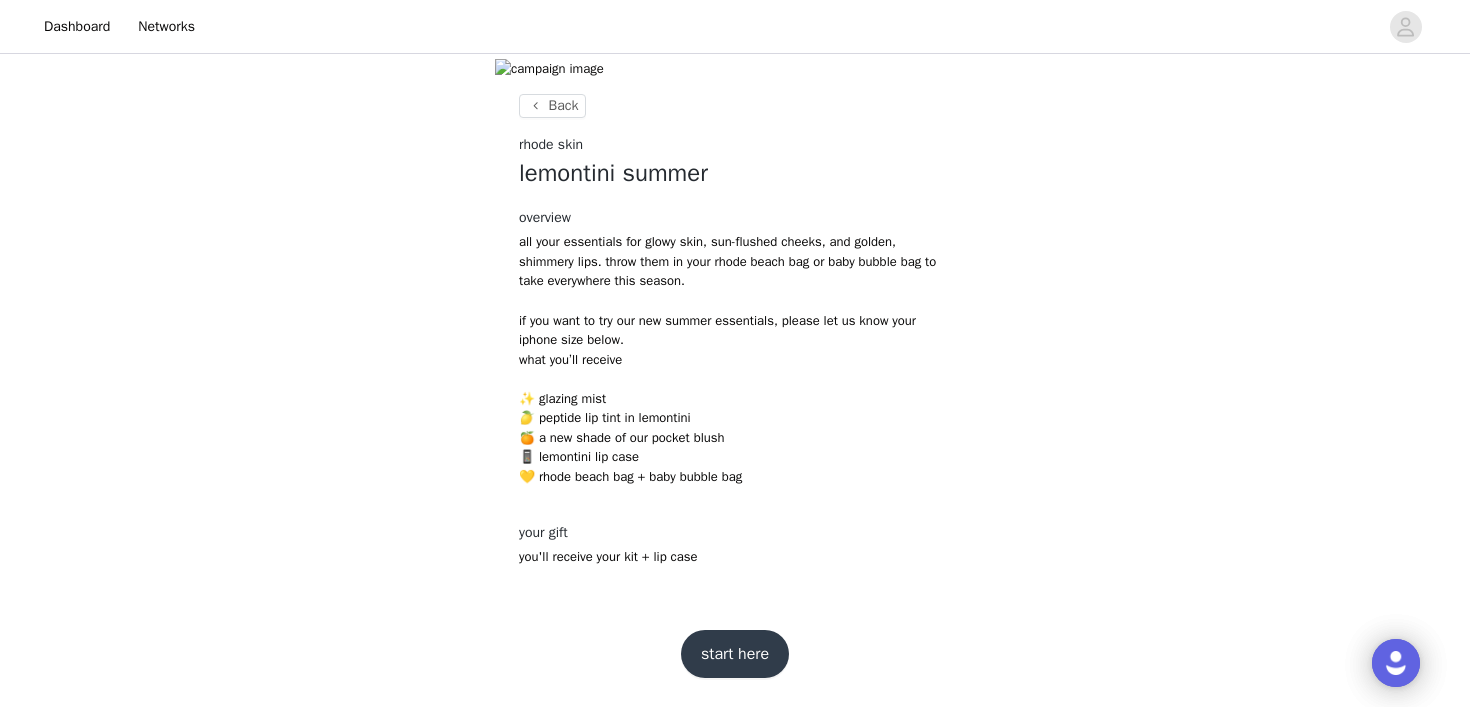 click on "start here" at bounding box center [735, 654] 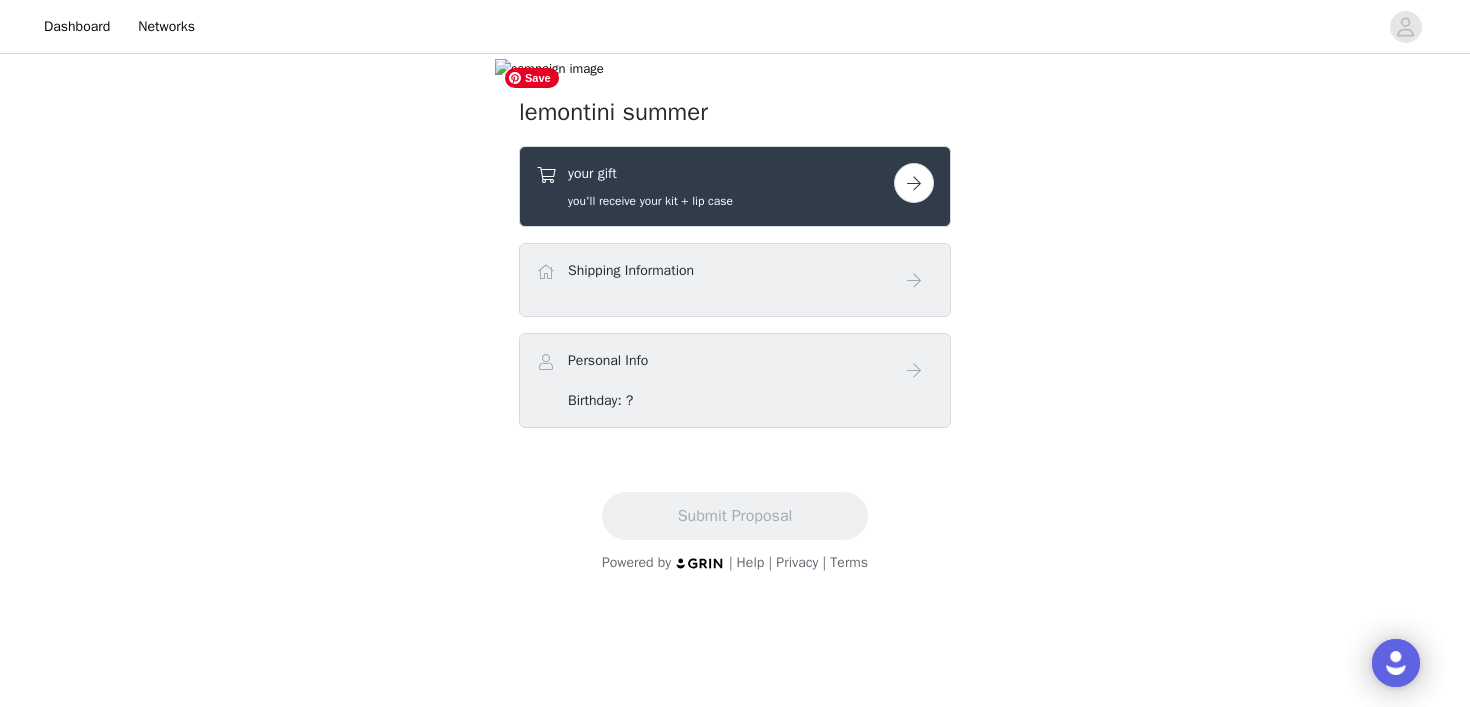 scroll, scrollTop: 470, scrollLeft: 0, axis: vertical 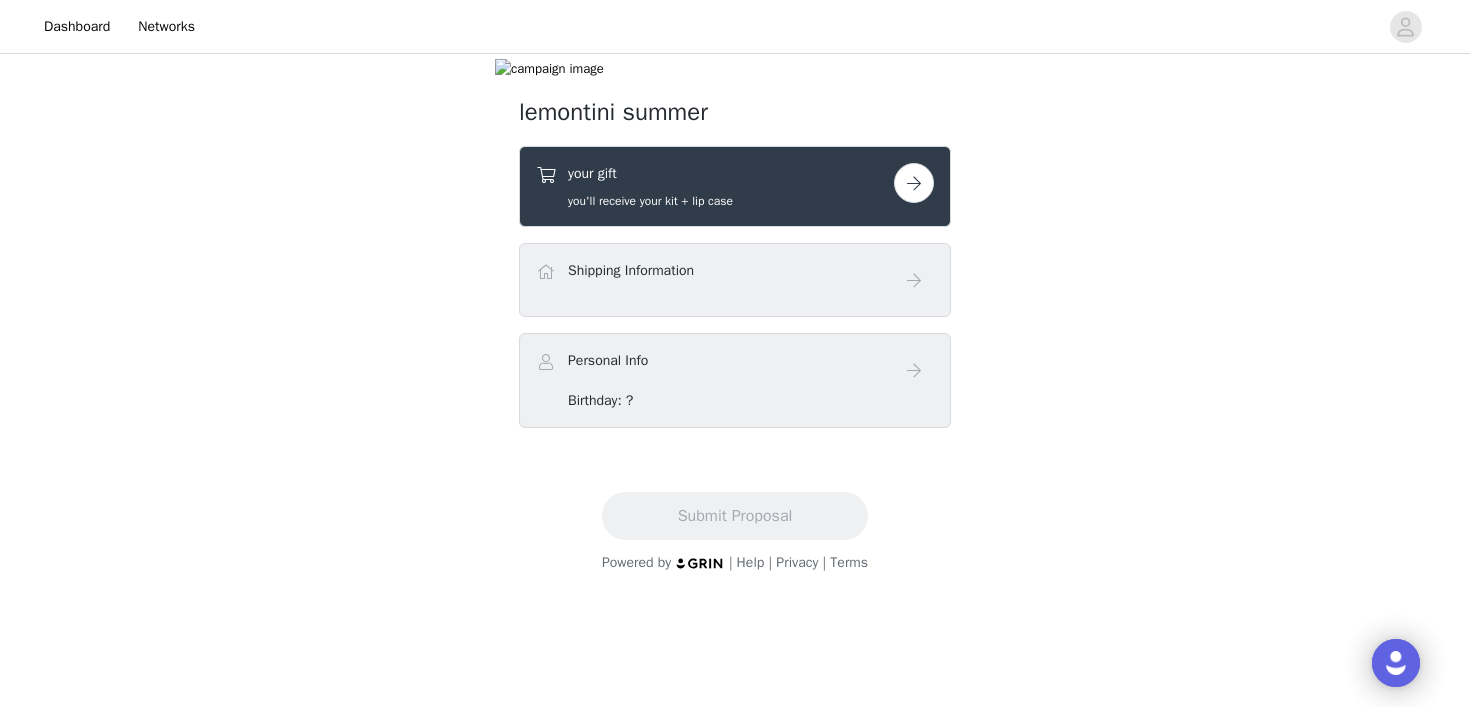 click at bounding box center (914, 183) 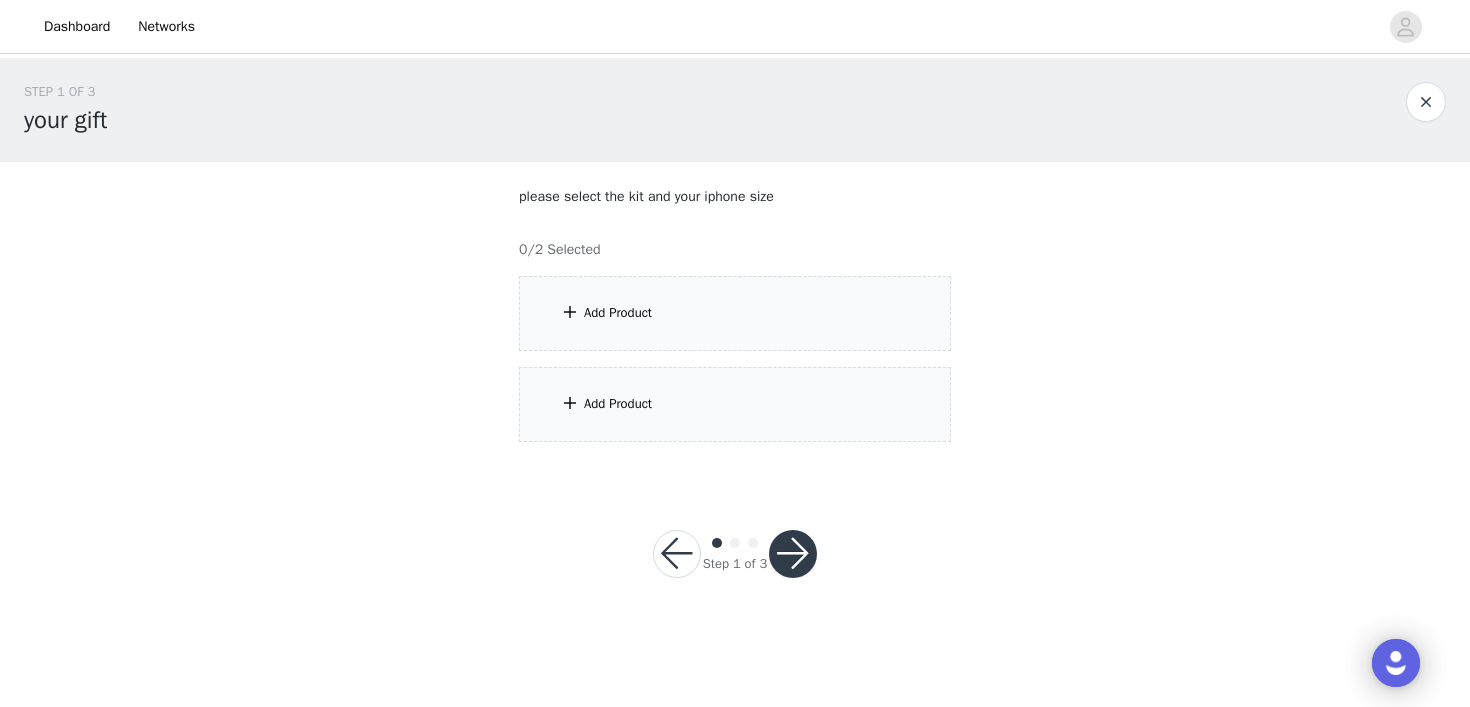 click on "Add Product" at bounding box center [735, 313] 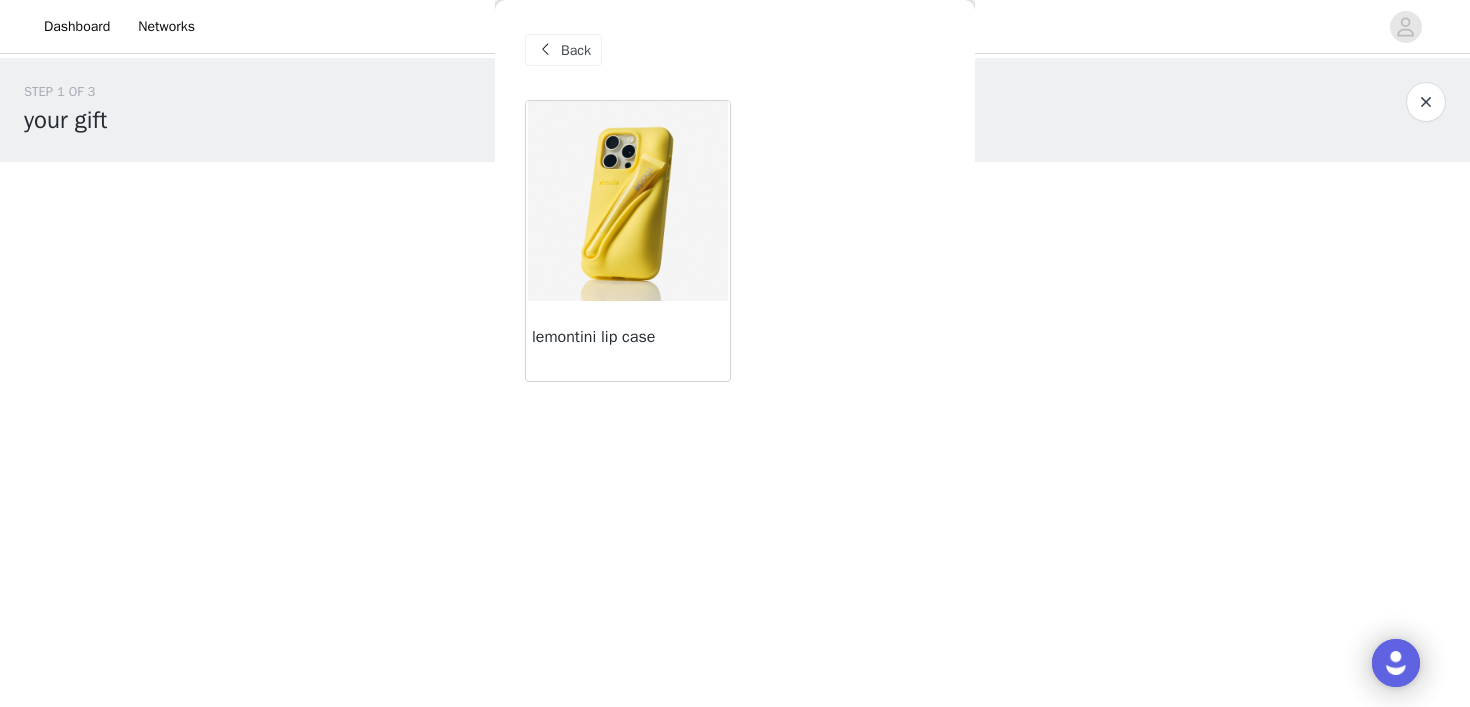 click at bounding box center [628, 201] 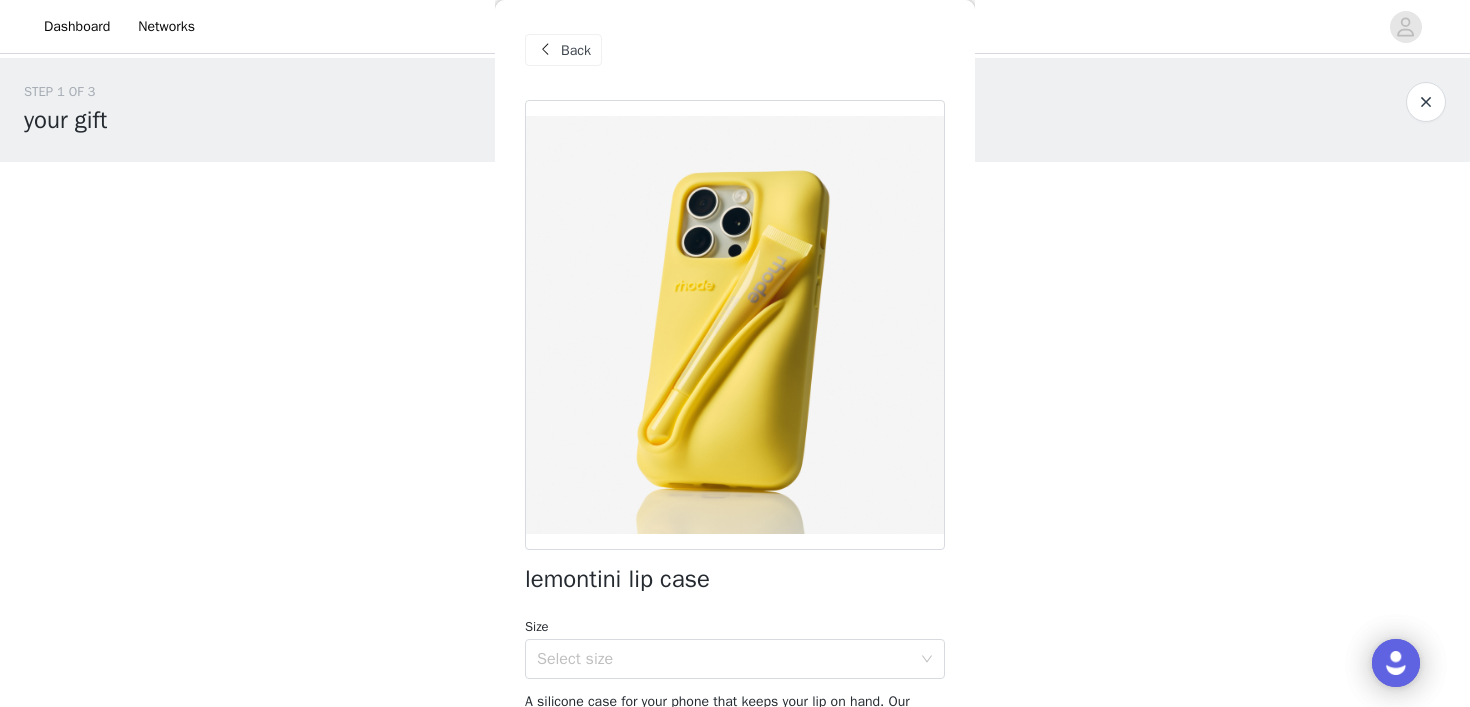 scroll, scrollTop: 151, scrollLeft: 0, axis: vertical 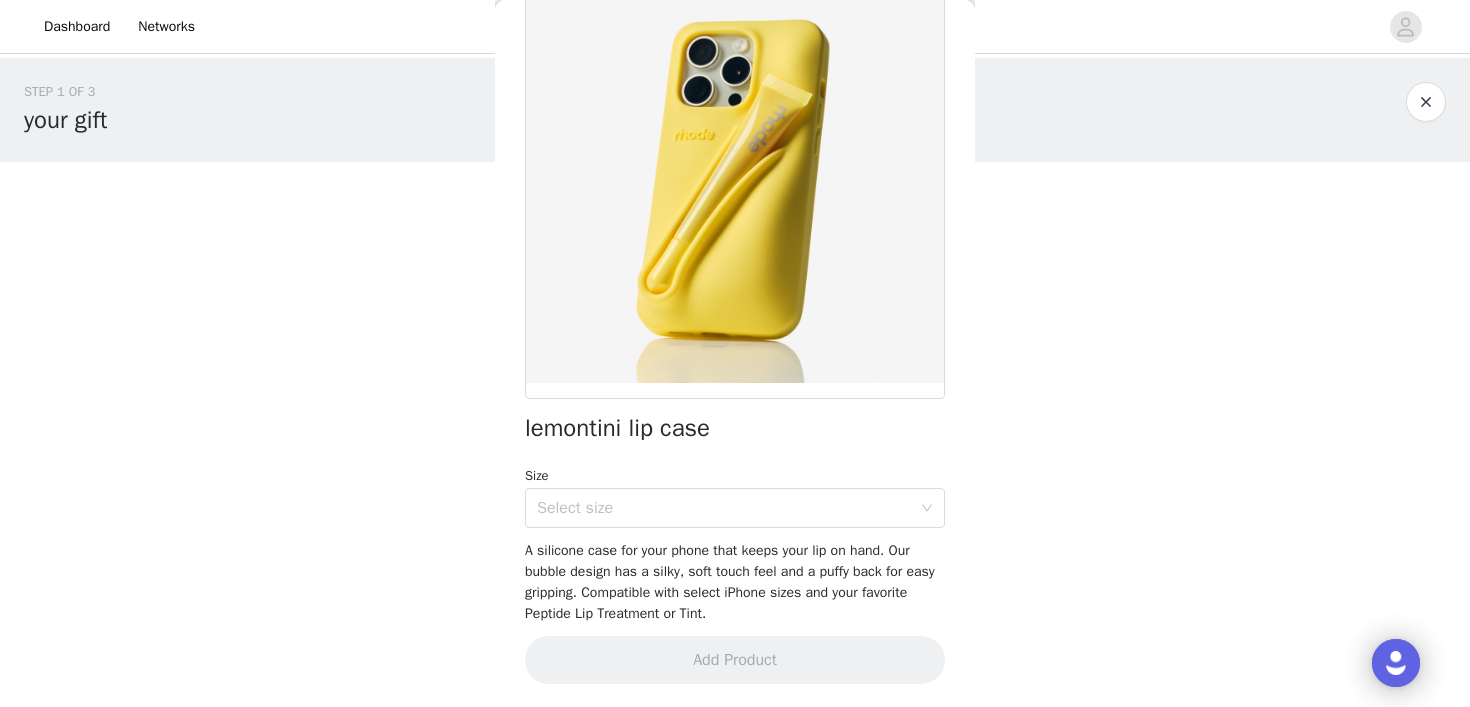 click on "Size" at bounding box center [735, 476] 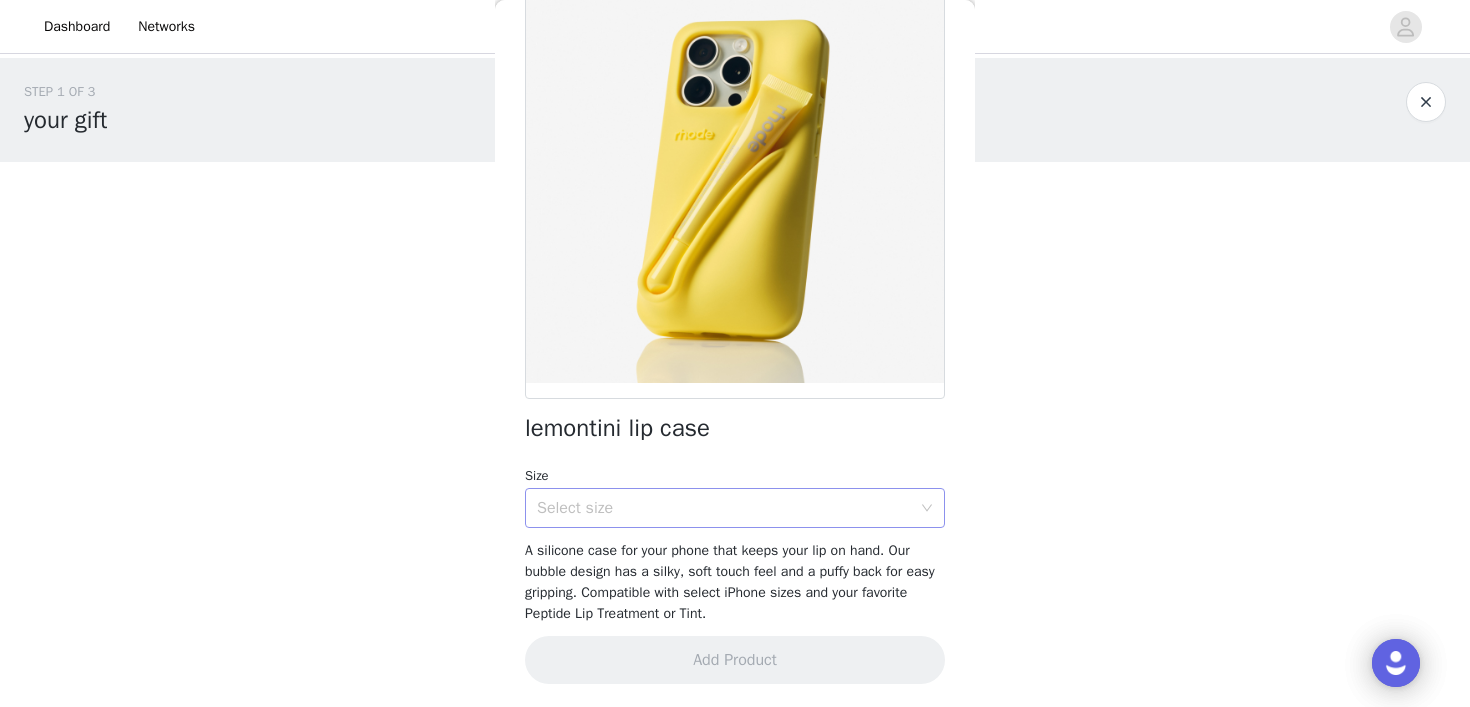 click on "Select size" at bounding box center [724, 508] 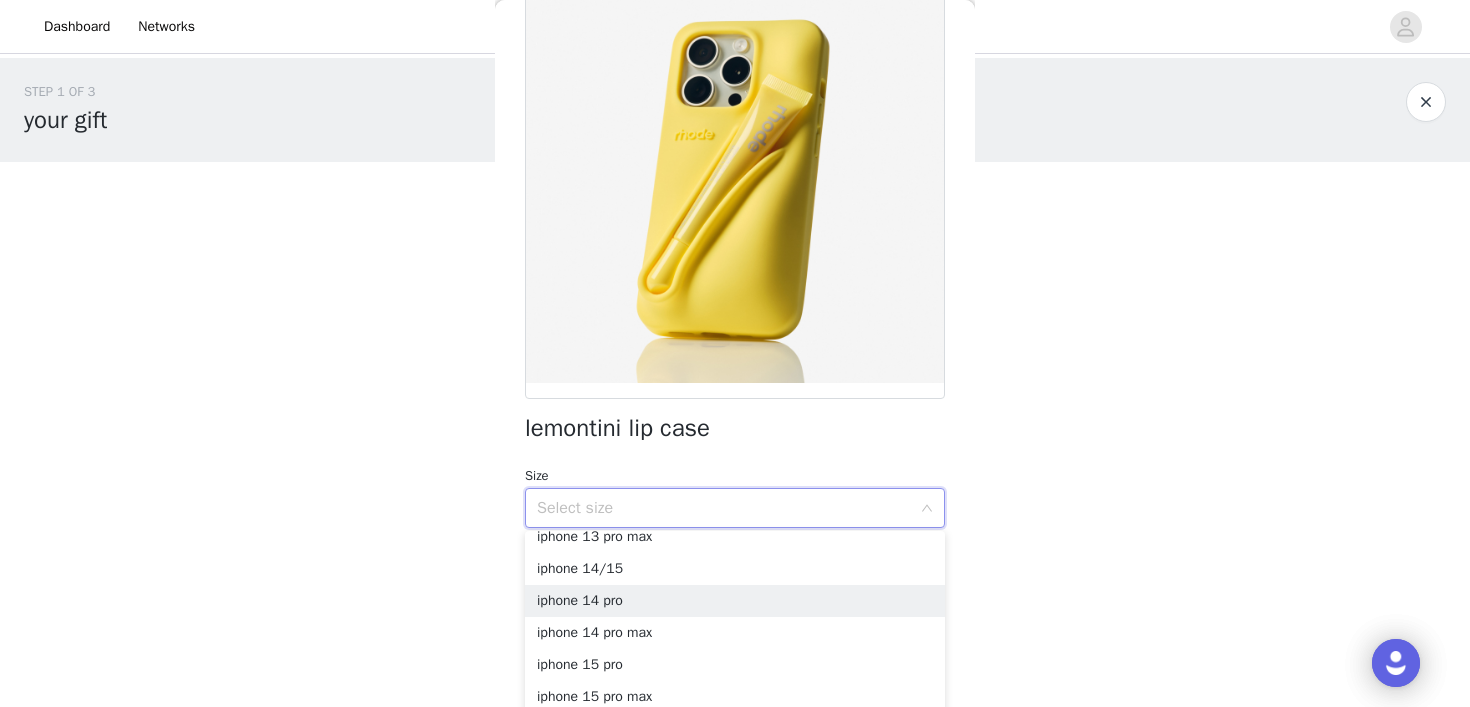 scroll, scrollTop: 68, scrollLeft: 0, axis: vertical 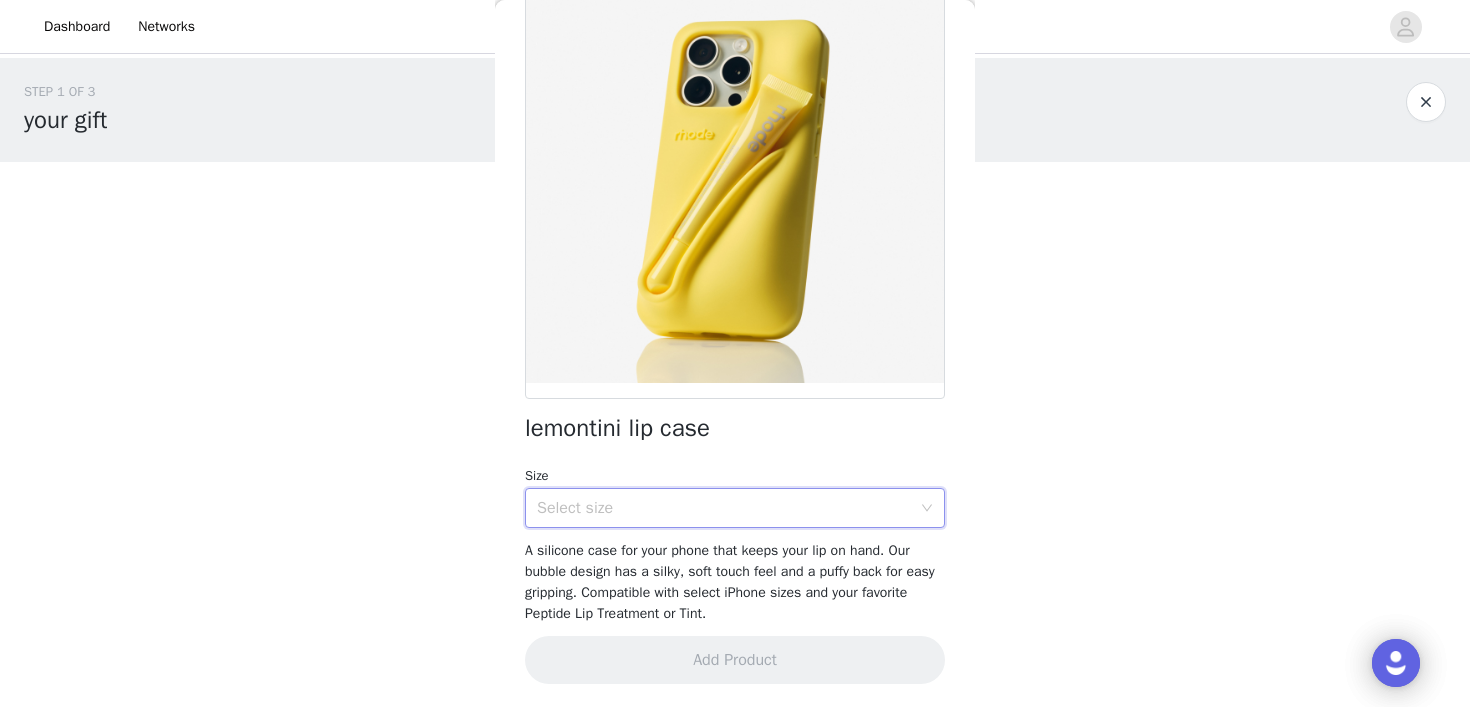 click on "Select size" at bounding box center [724, 508] 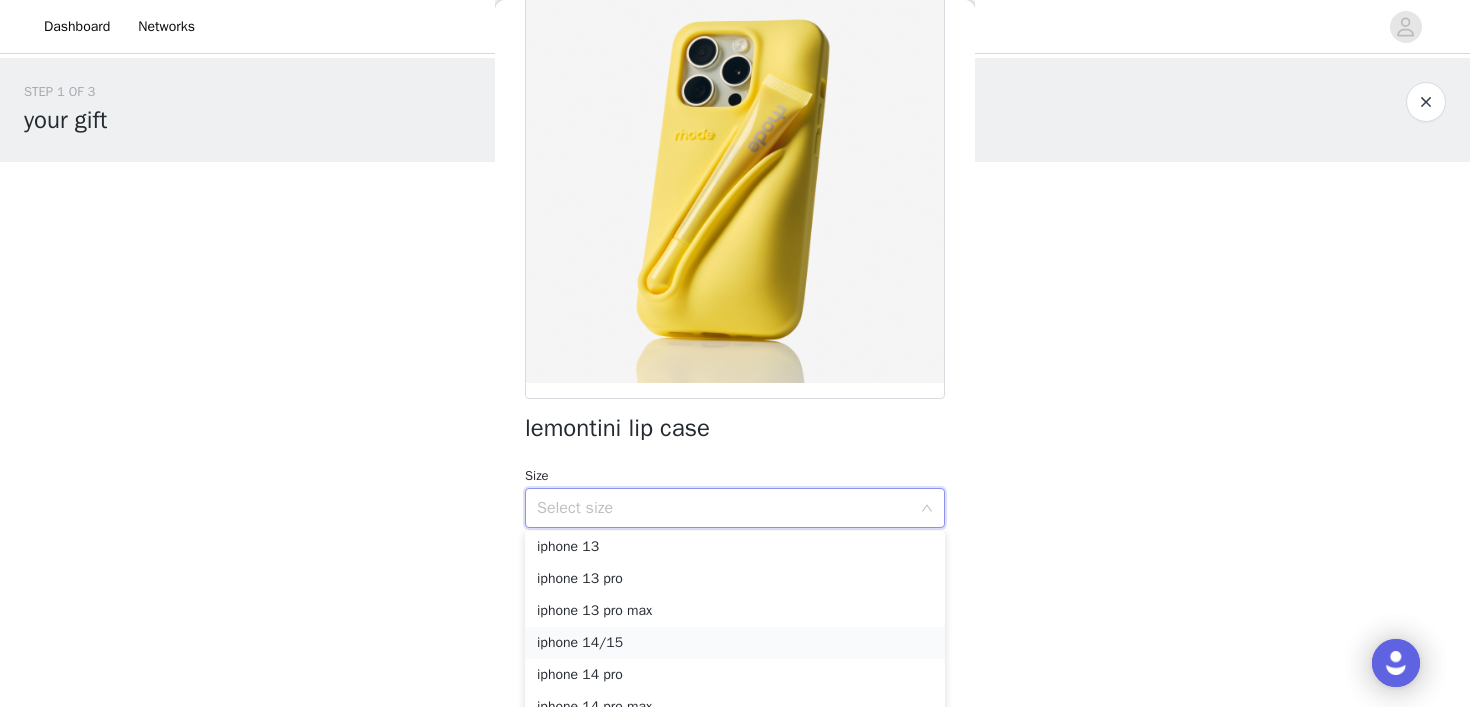 scroll, scrollTop: 30, scrollLeft: 0, axis: vertical 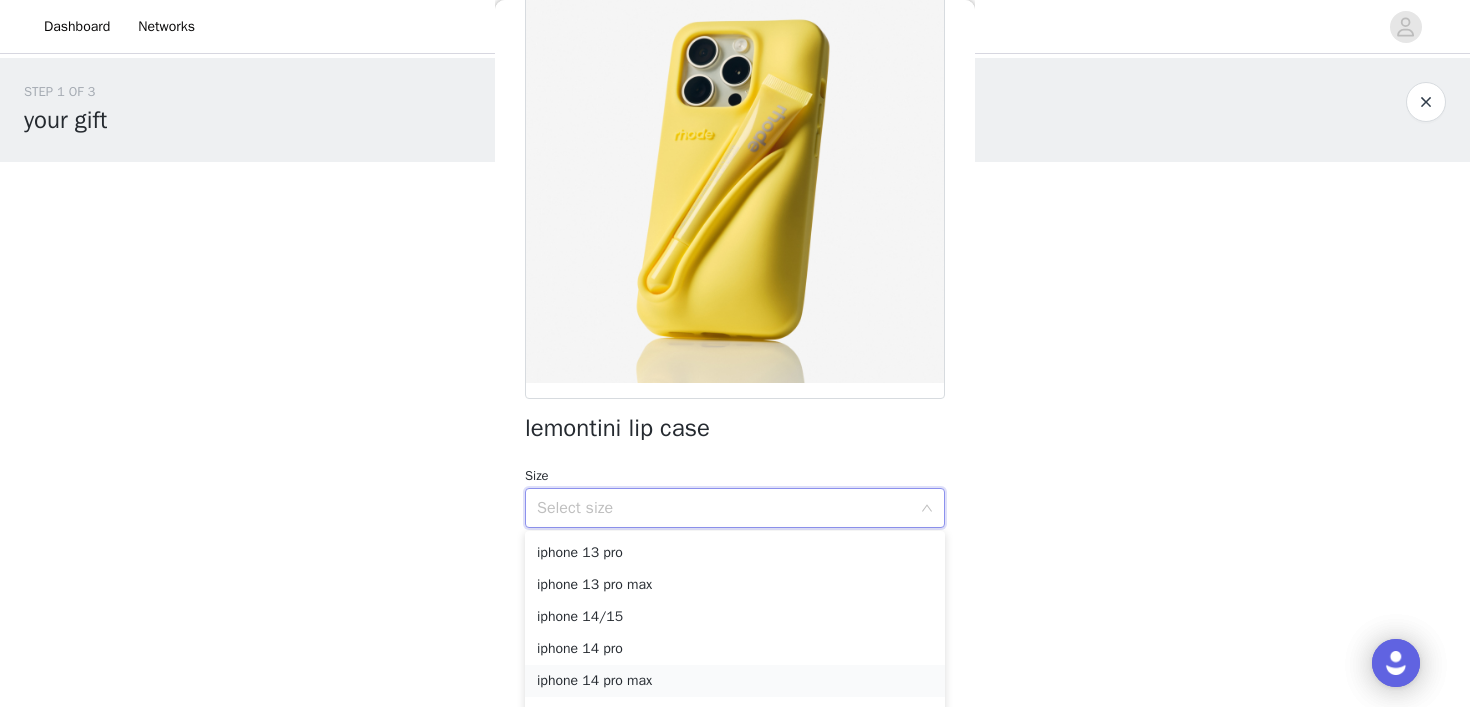 click on "iphone 14 pro max" at bounding box center (735, 681) 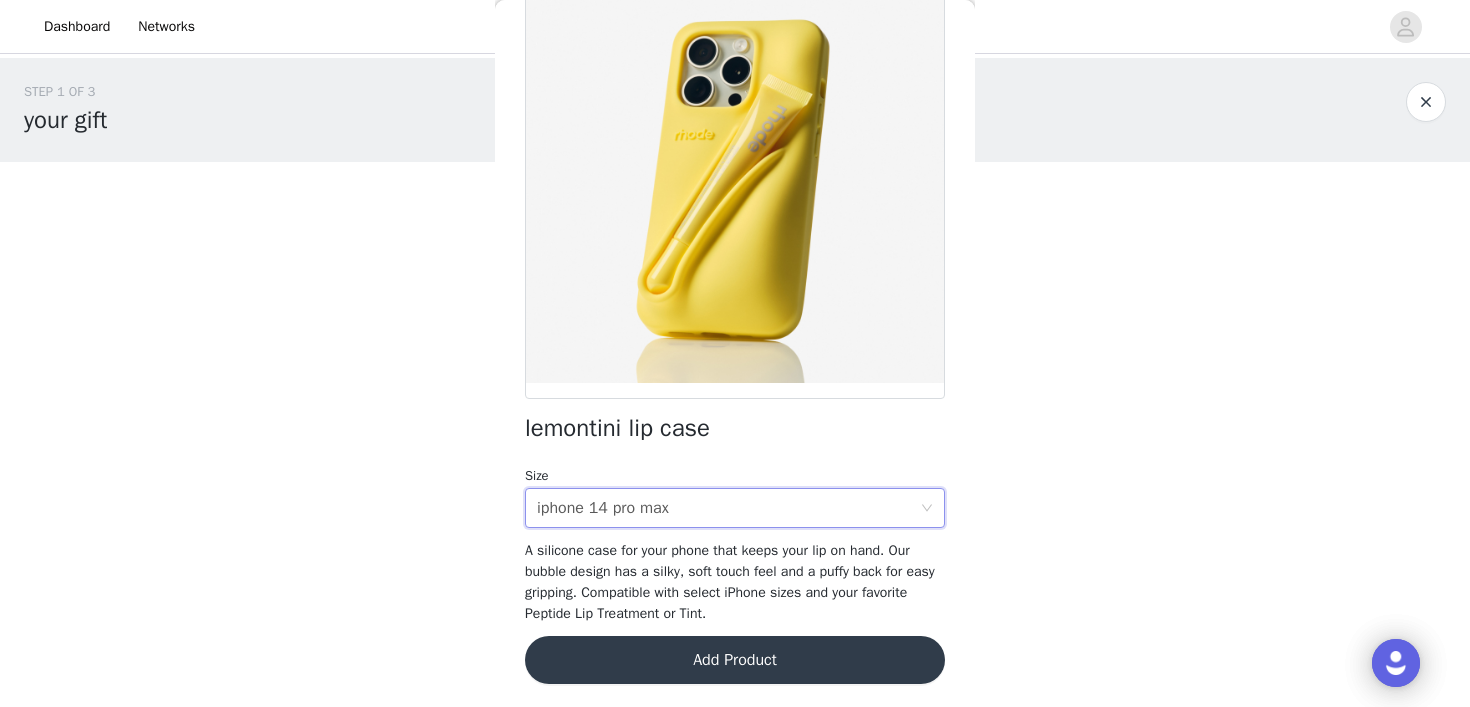 click on "Add Product" at bounding box center (735, 660) 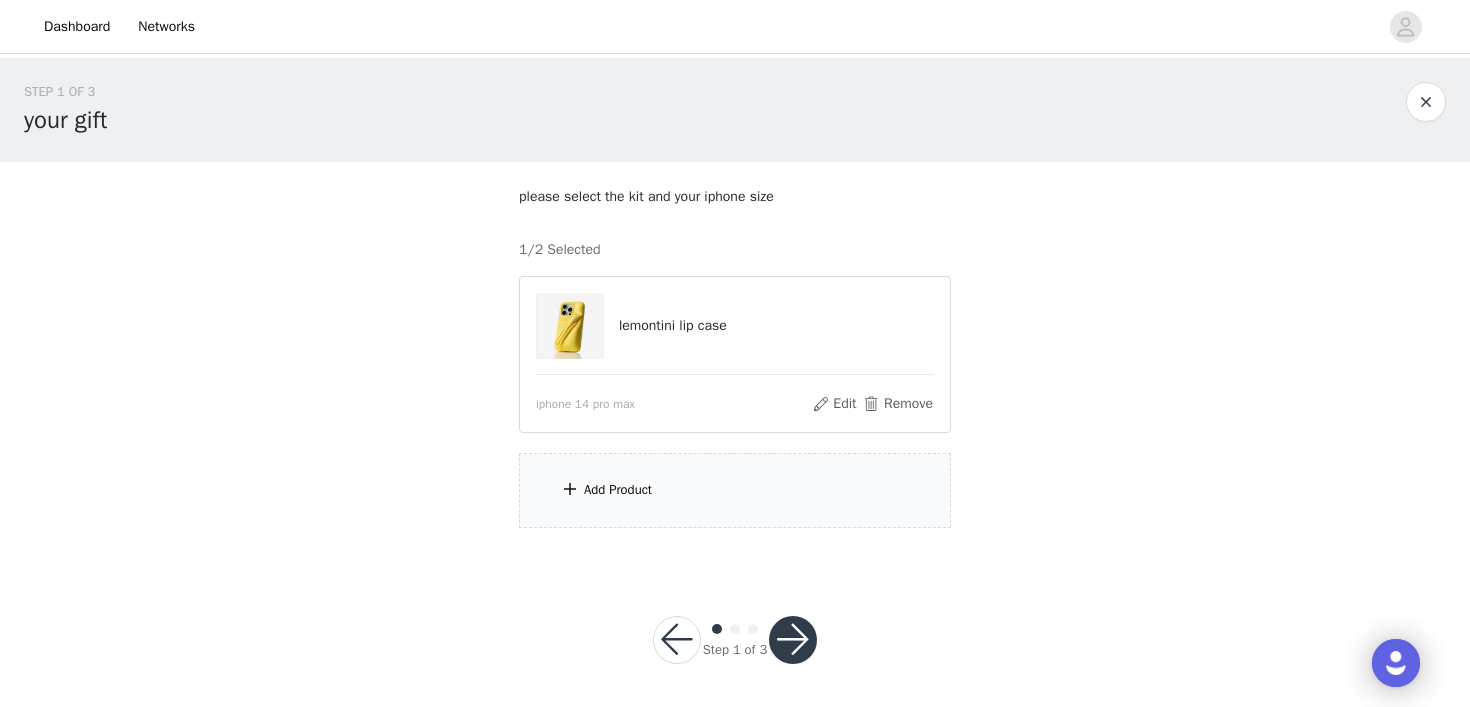 click on "Add Product" at bounding box center (735, 490) 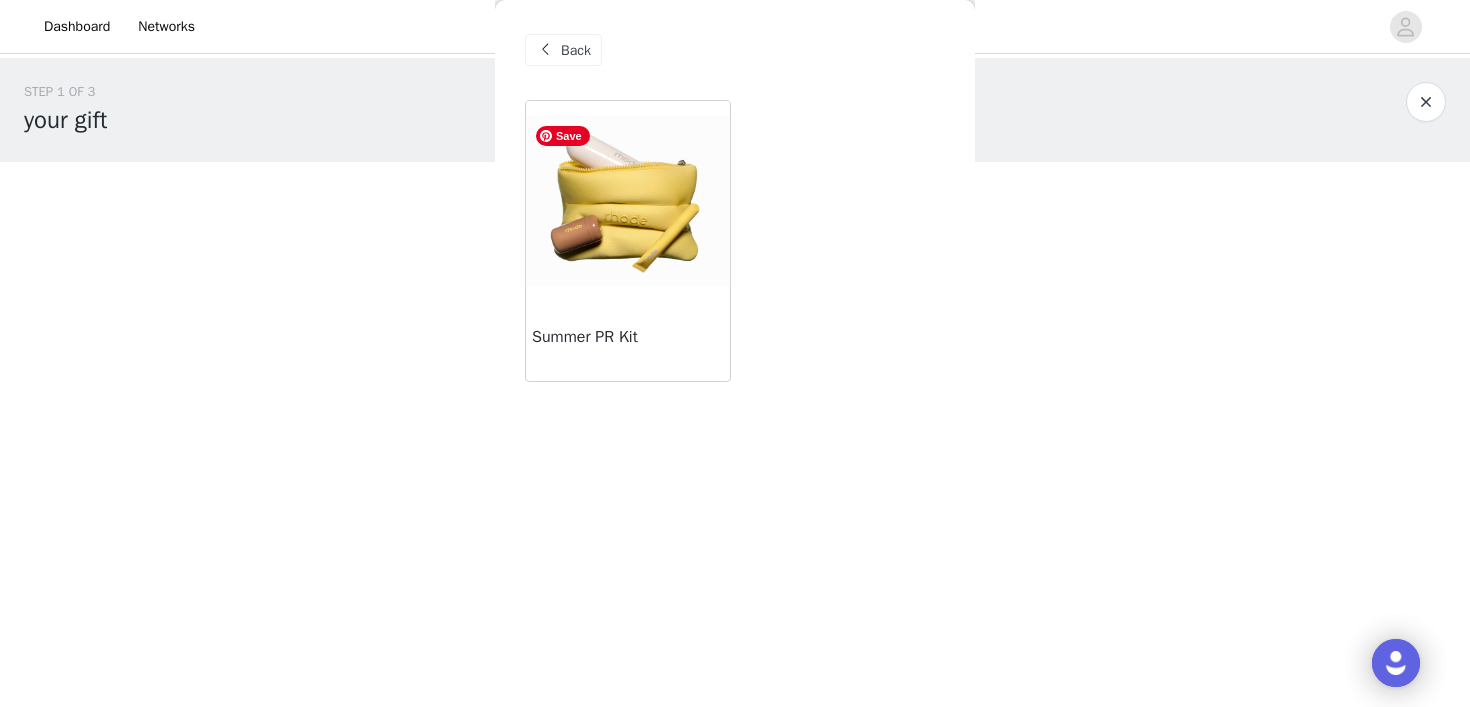 click at bounding box center [628, 200] 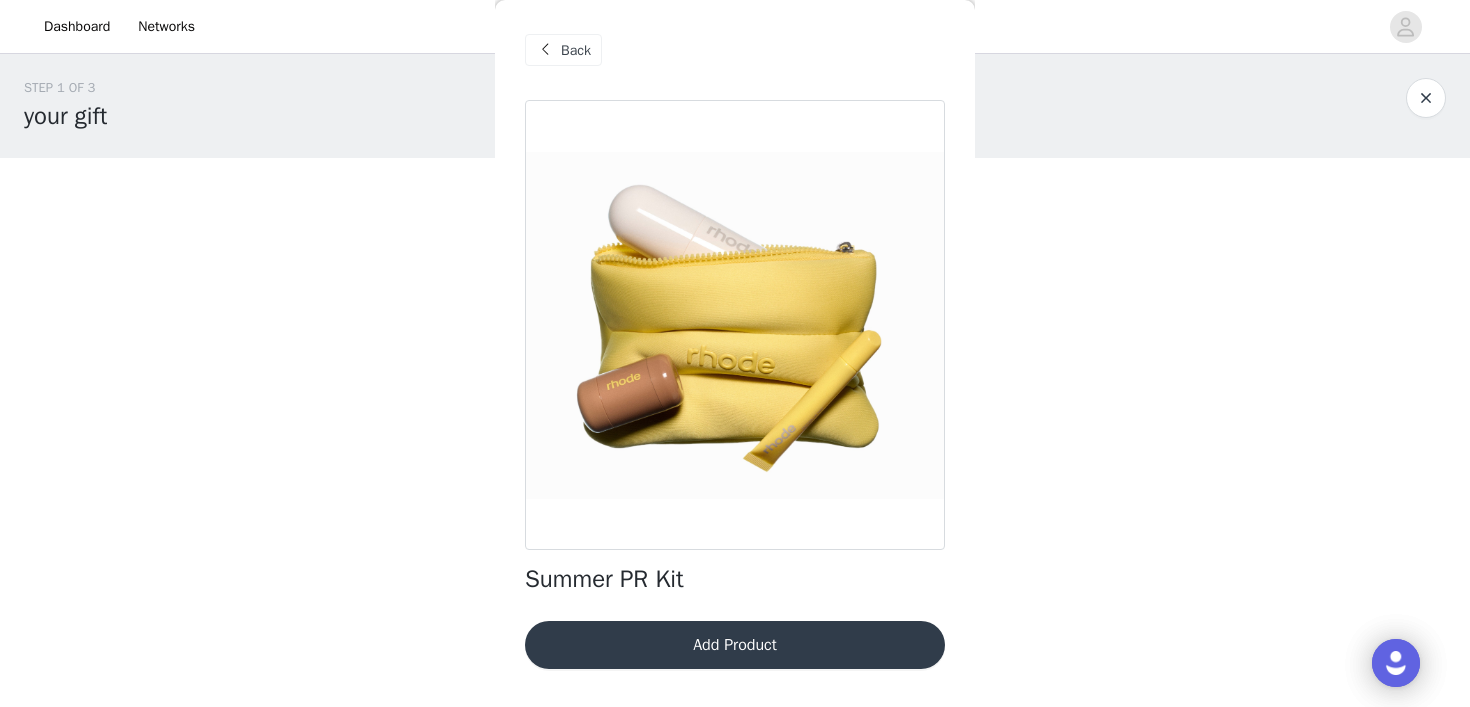 click on "Add Product" at bounding box center [735, 645] 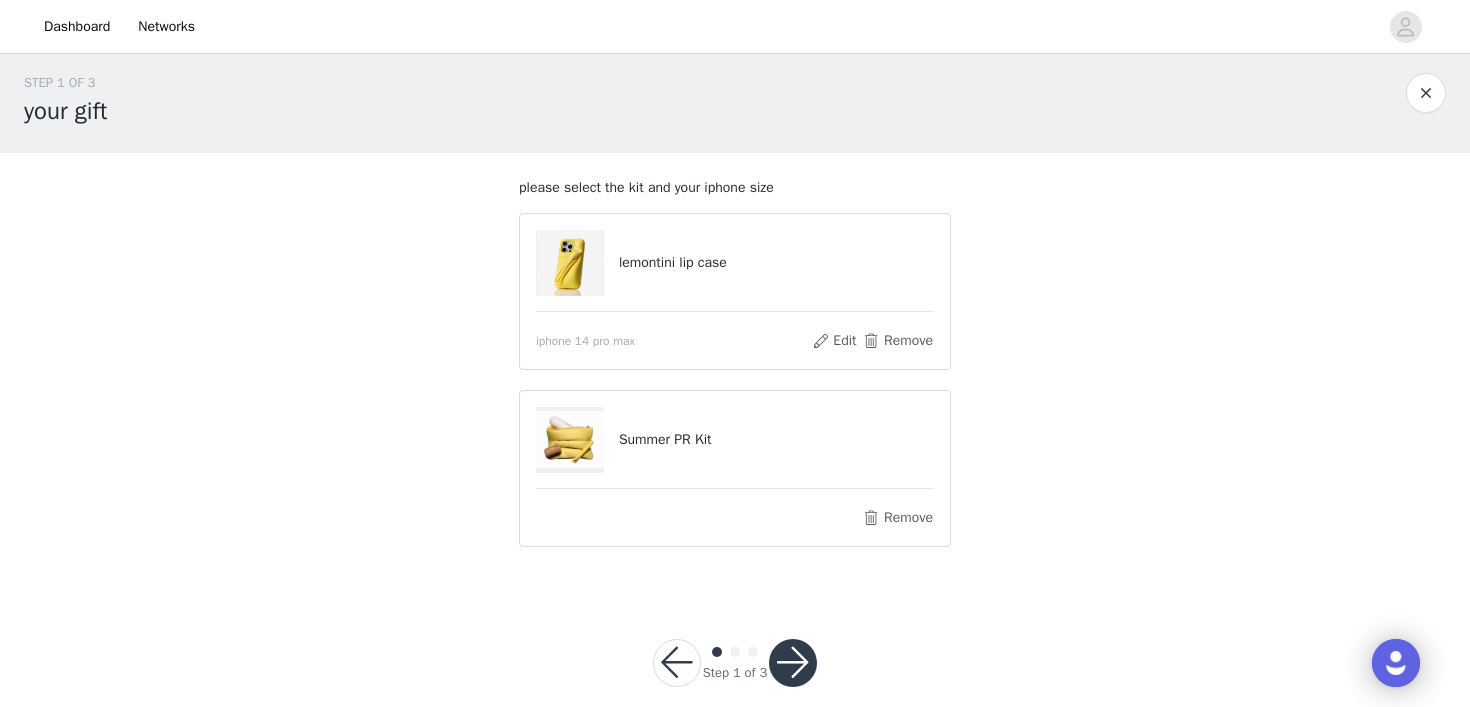 scroll, scrollTop: 10, scrollLeft: 0, axis: vertical 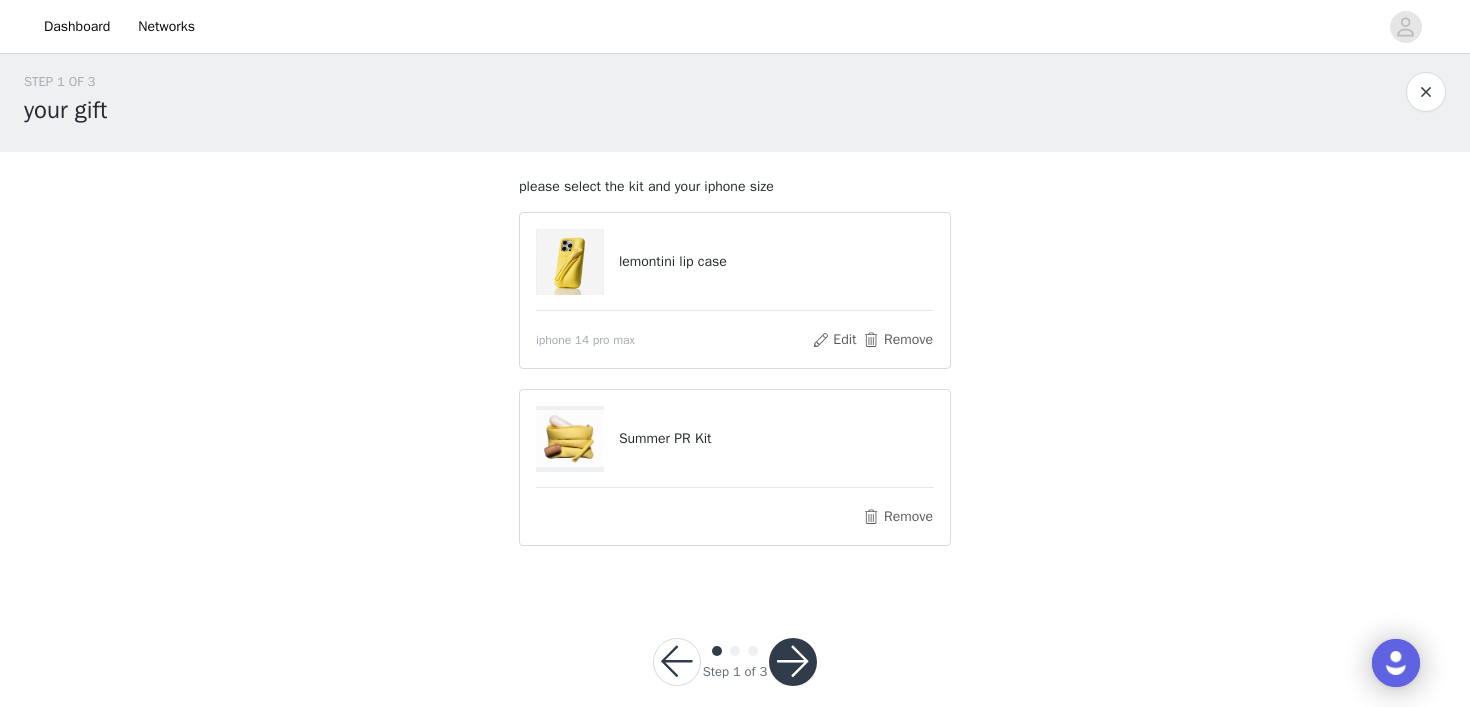 click at bounding box center [793, 662] 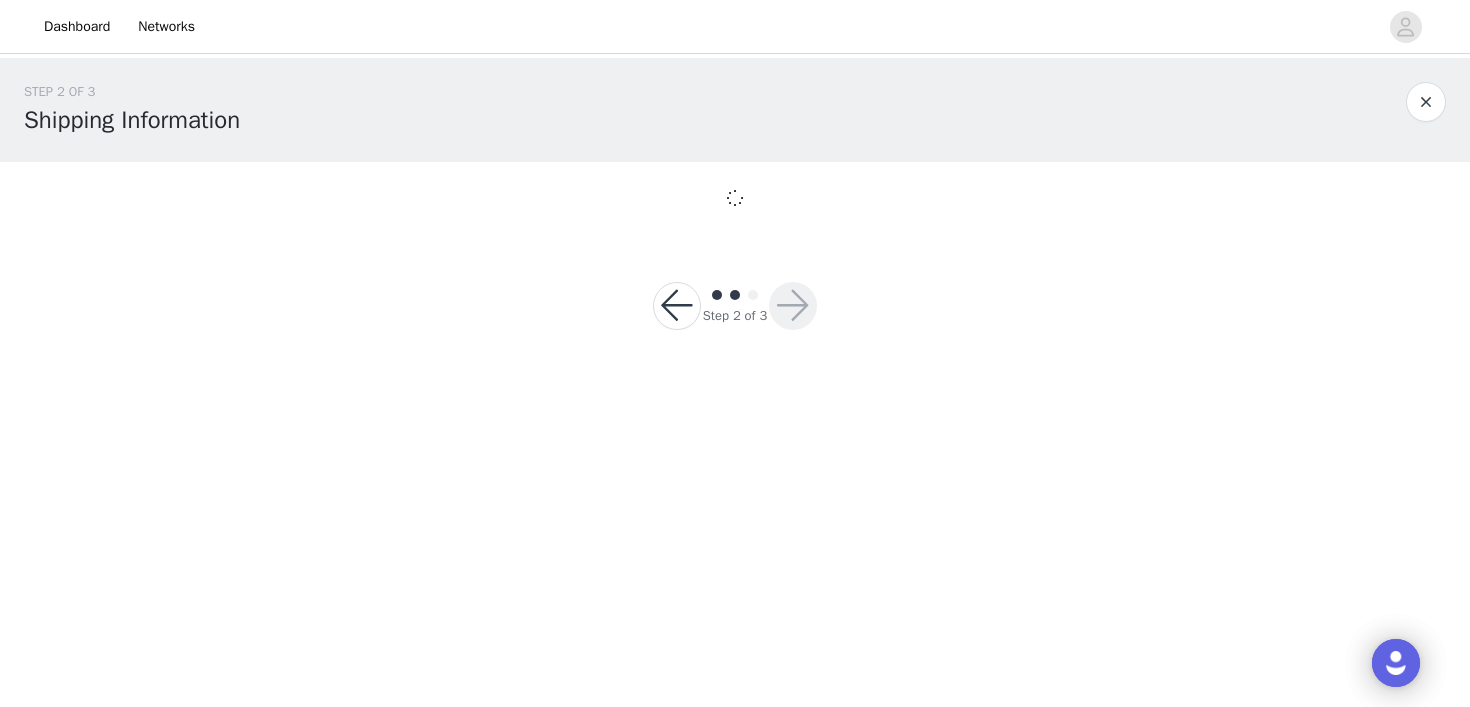 scroll, scrollTop: 0, scrollLeft: 0, axis: both 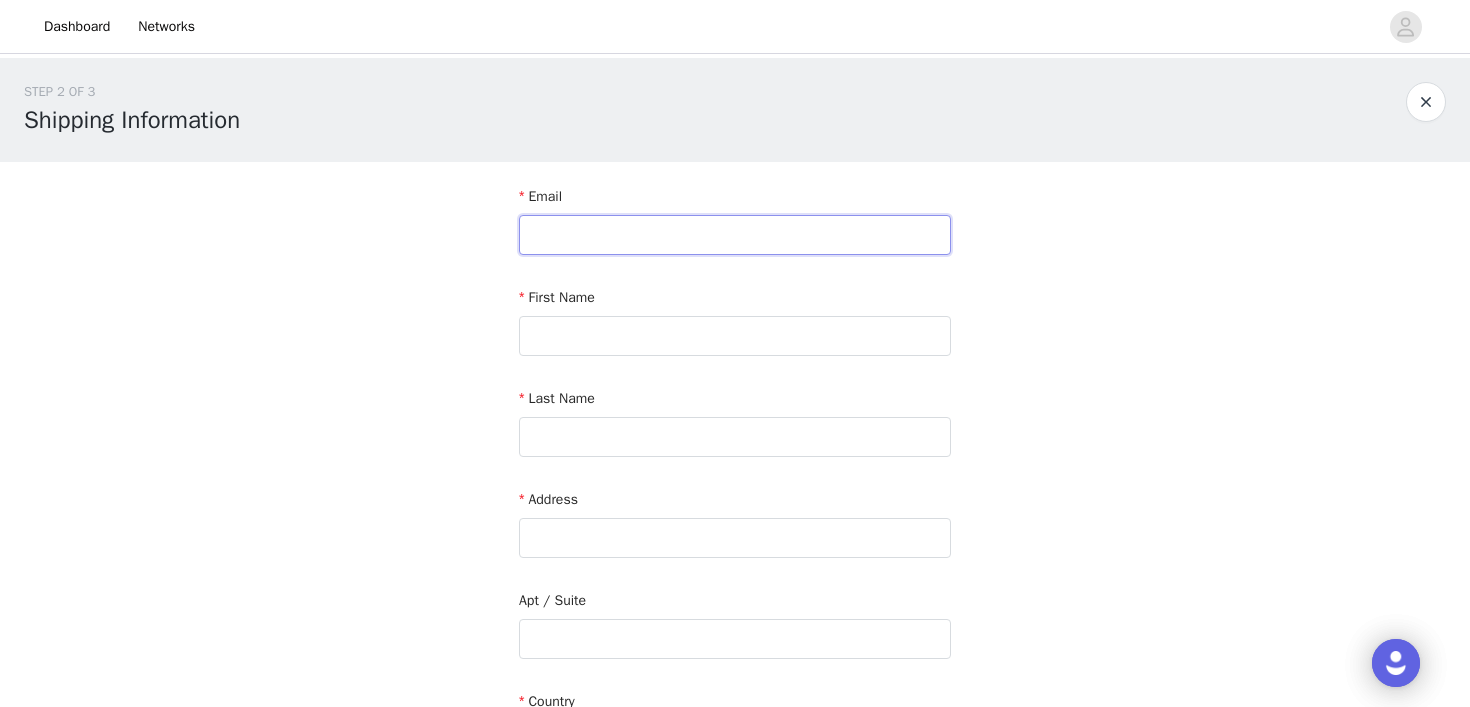 click at bounding box center [735, 235] 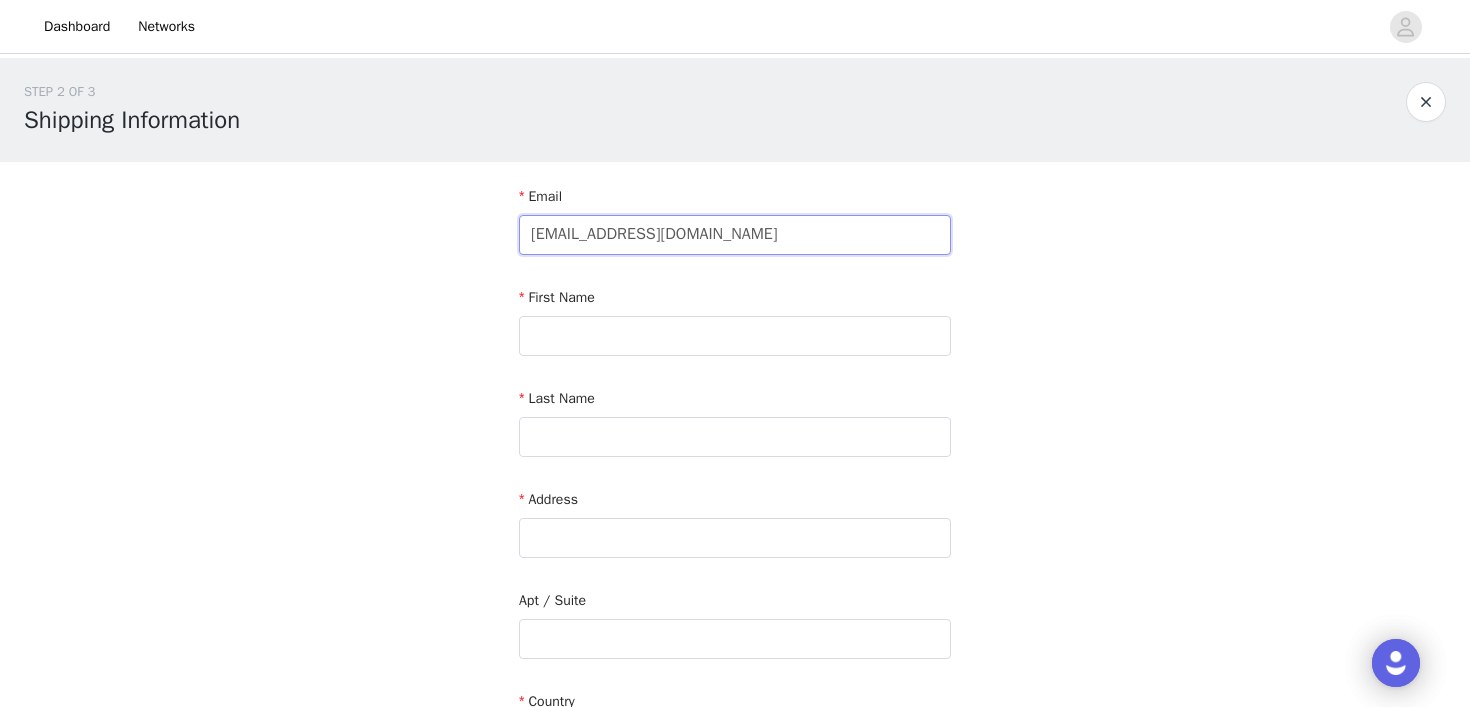 type on "ashleypaige@underscoretalent.com" 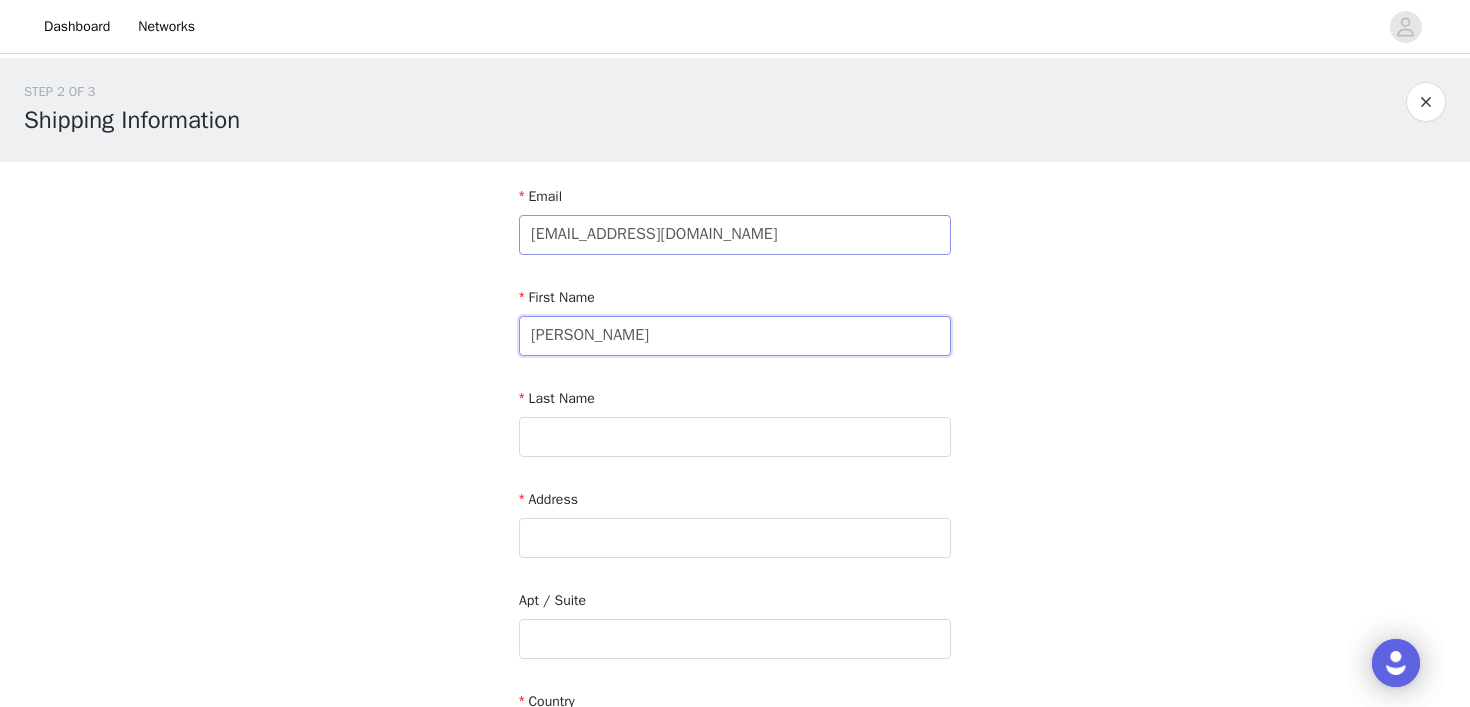 type on "Ashley" 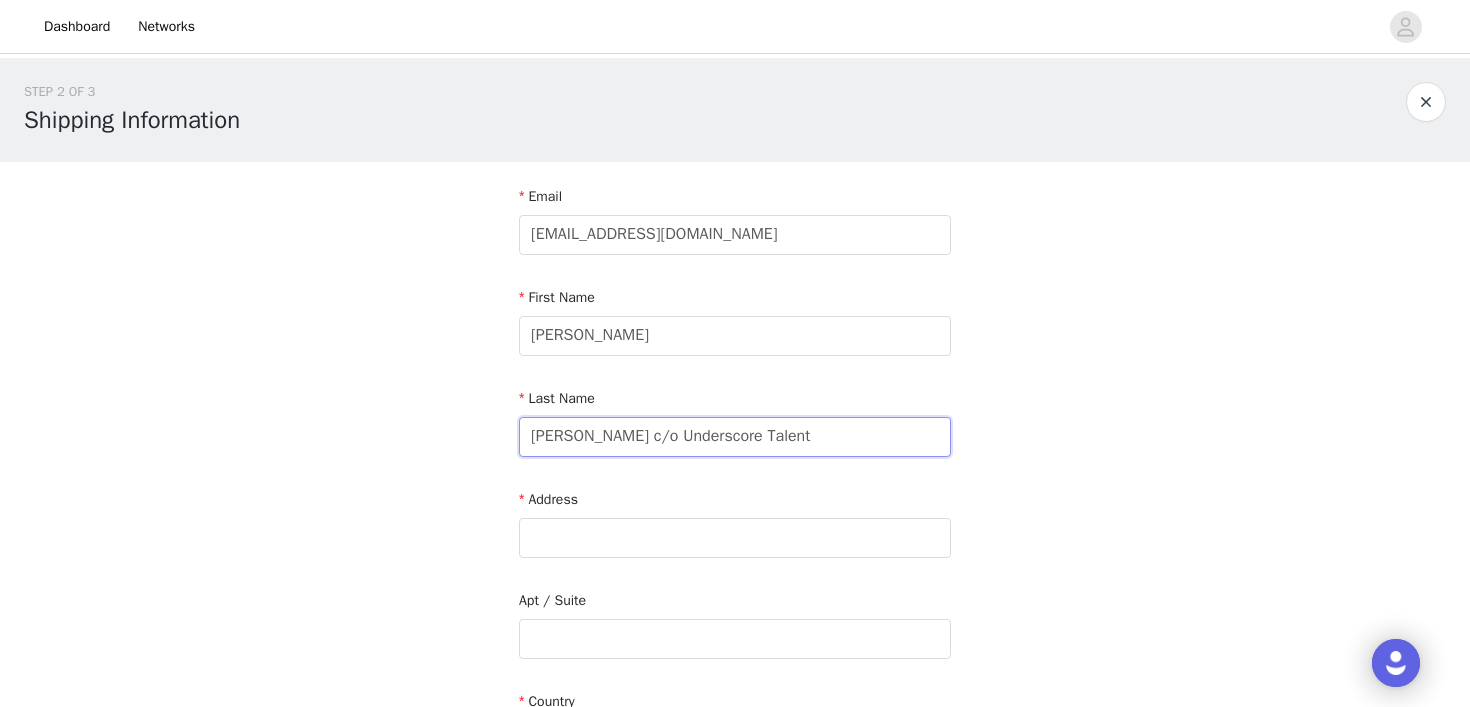type on "Paige c/o Underscore Talent" 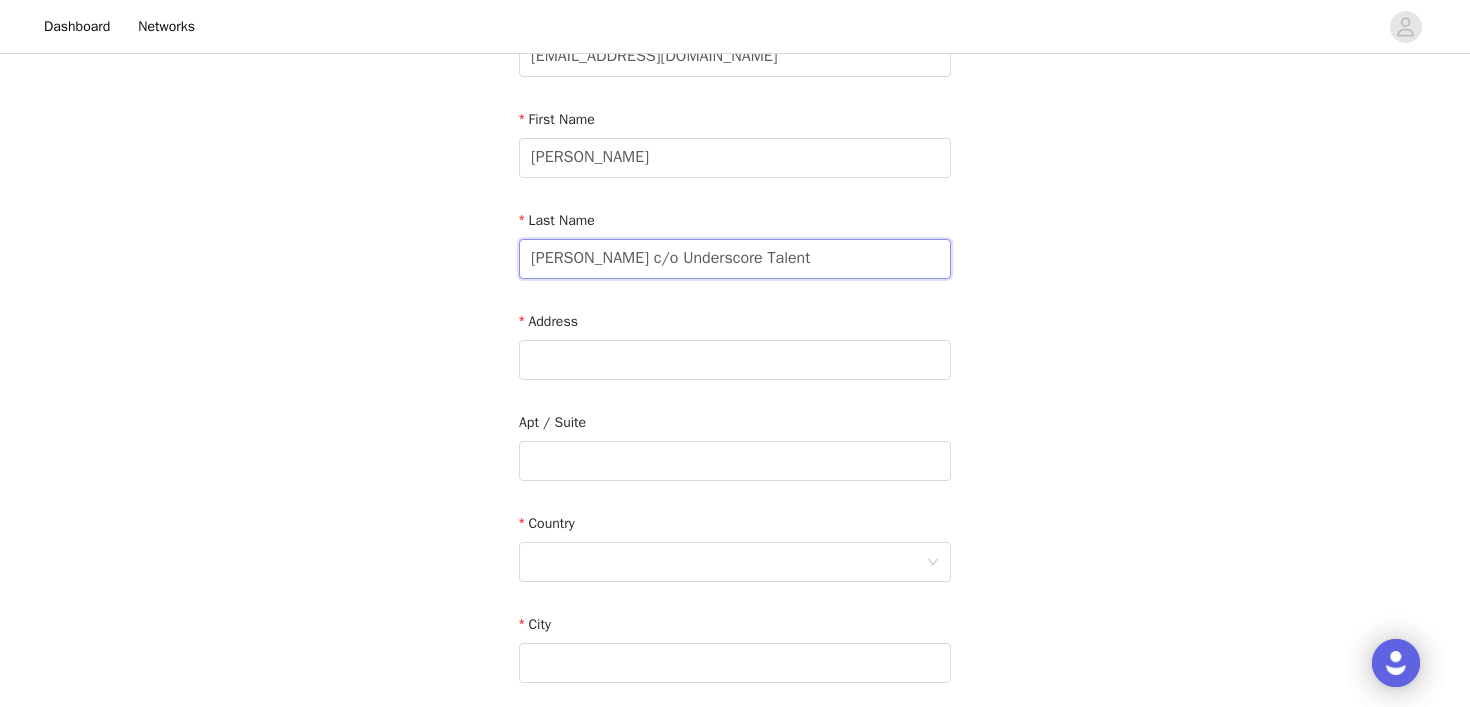 scroll, scrollTop: 189, scrollLeft: 0, axis: vertical 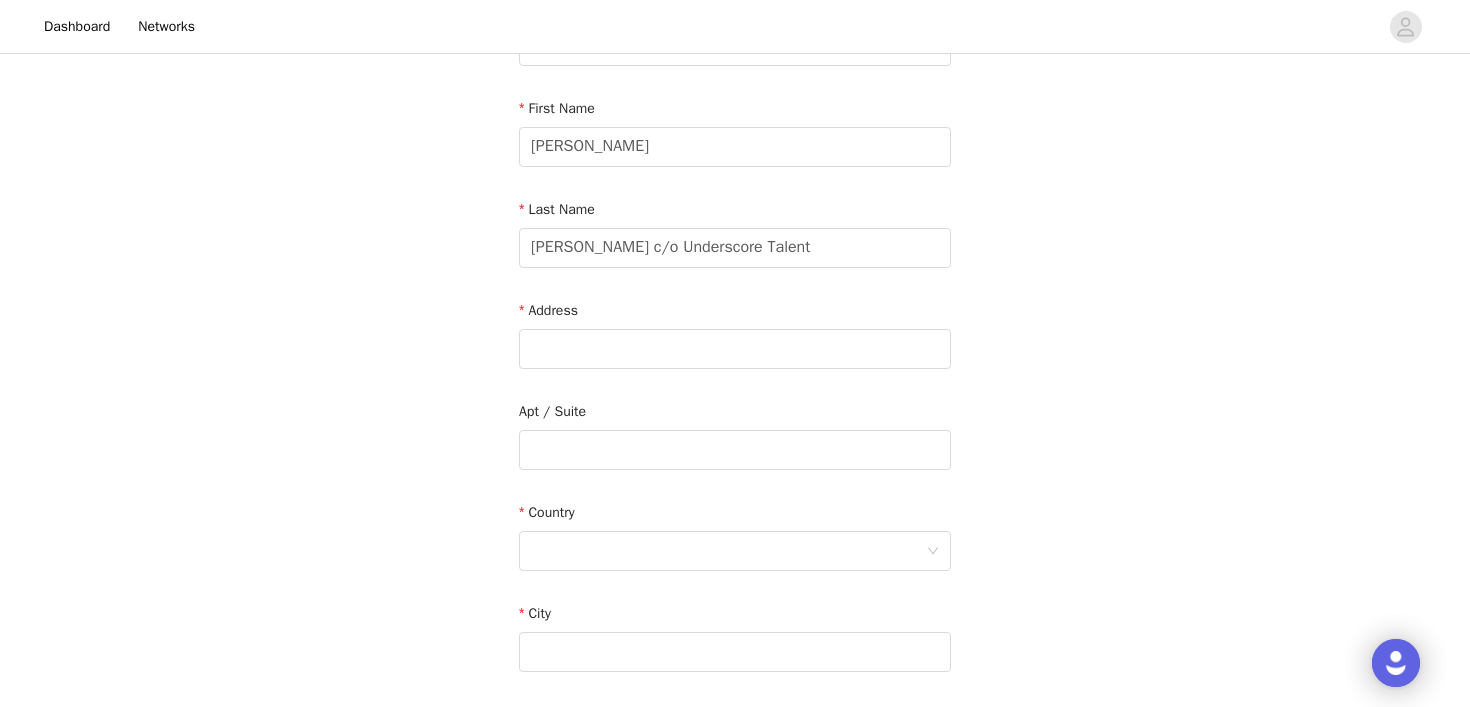 click on "Address" at bounding box center [735, 338] 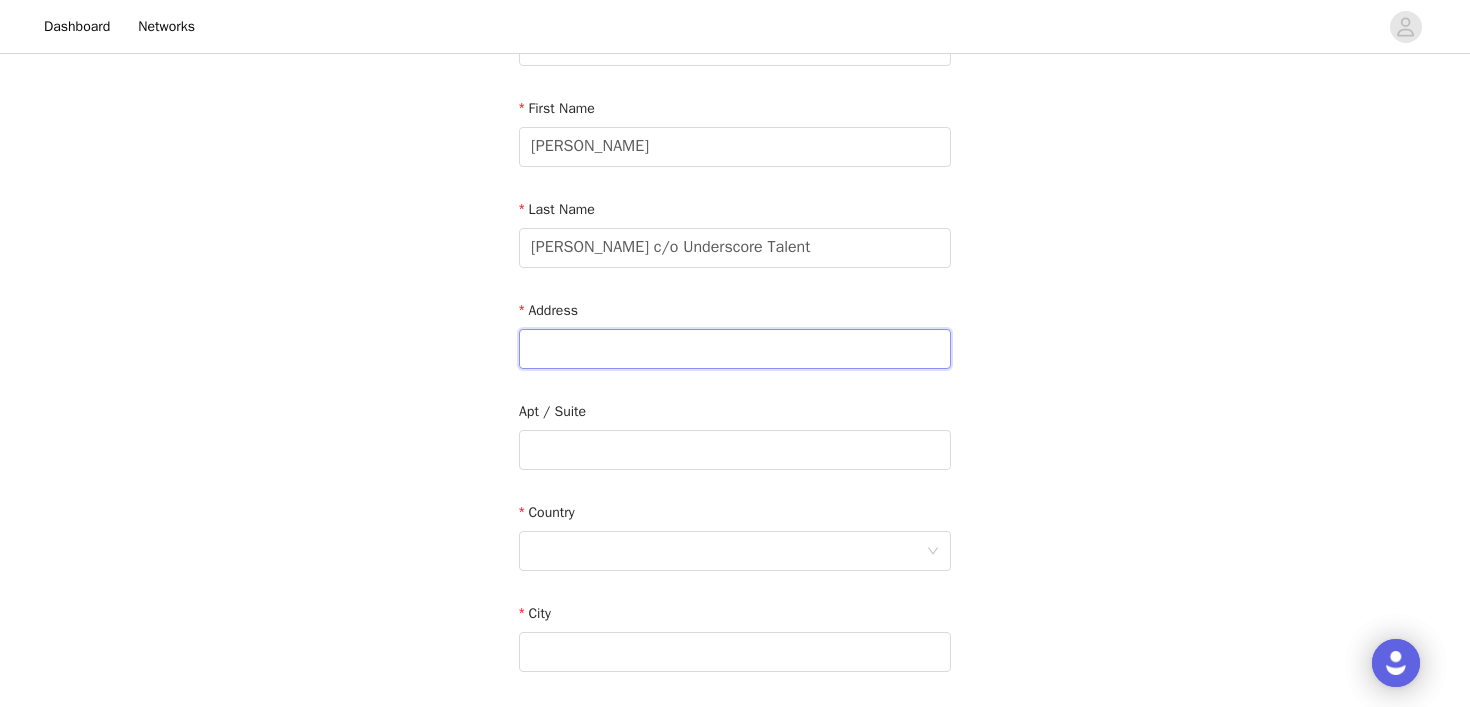 click at bounding box center [735, 349] 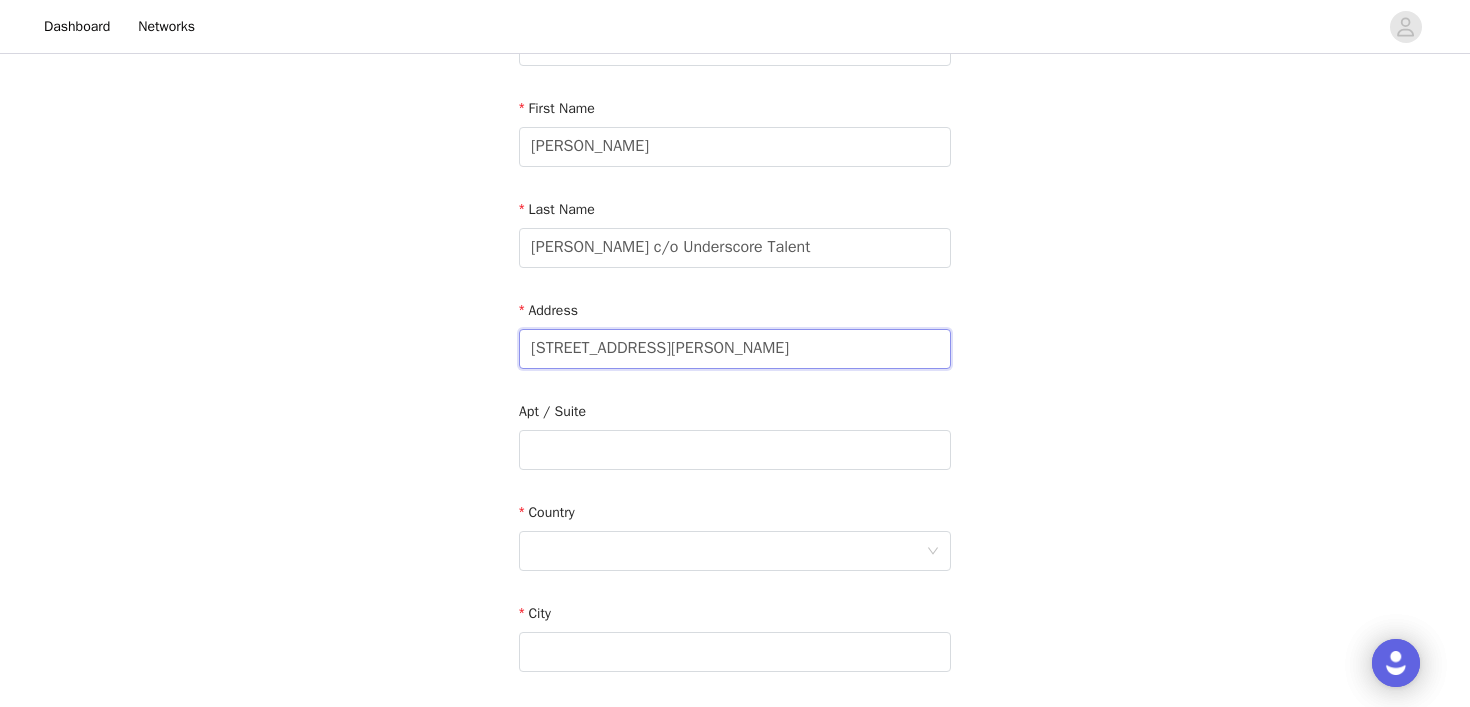 drag, startPoint x: 842, startPoint y: 350, endPoint x: 913, endPoint y: 350, distance: 71 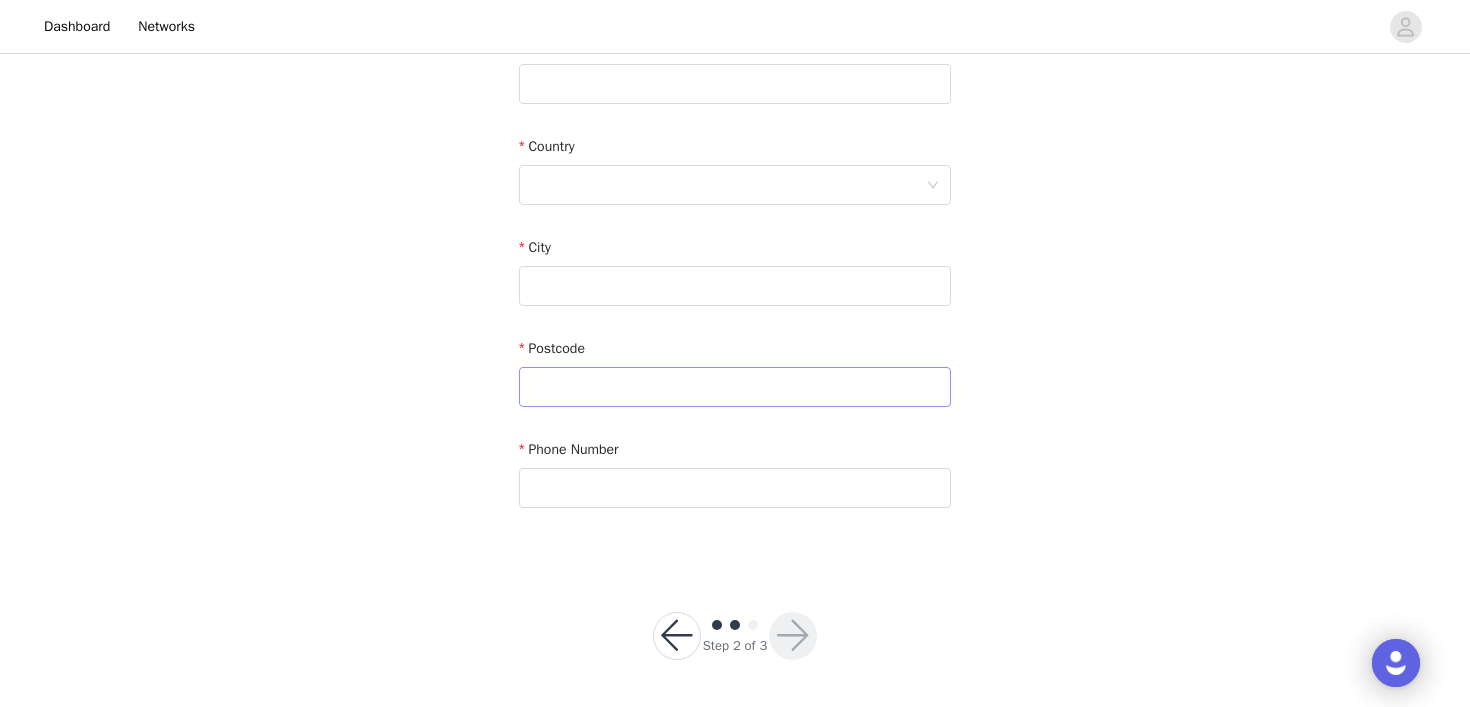 type on "755 N Alfred St Apt C West Hollywood, CA 90069" 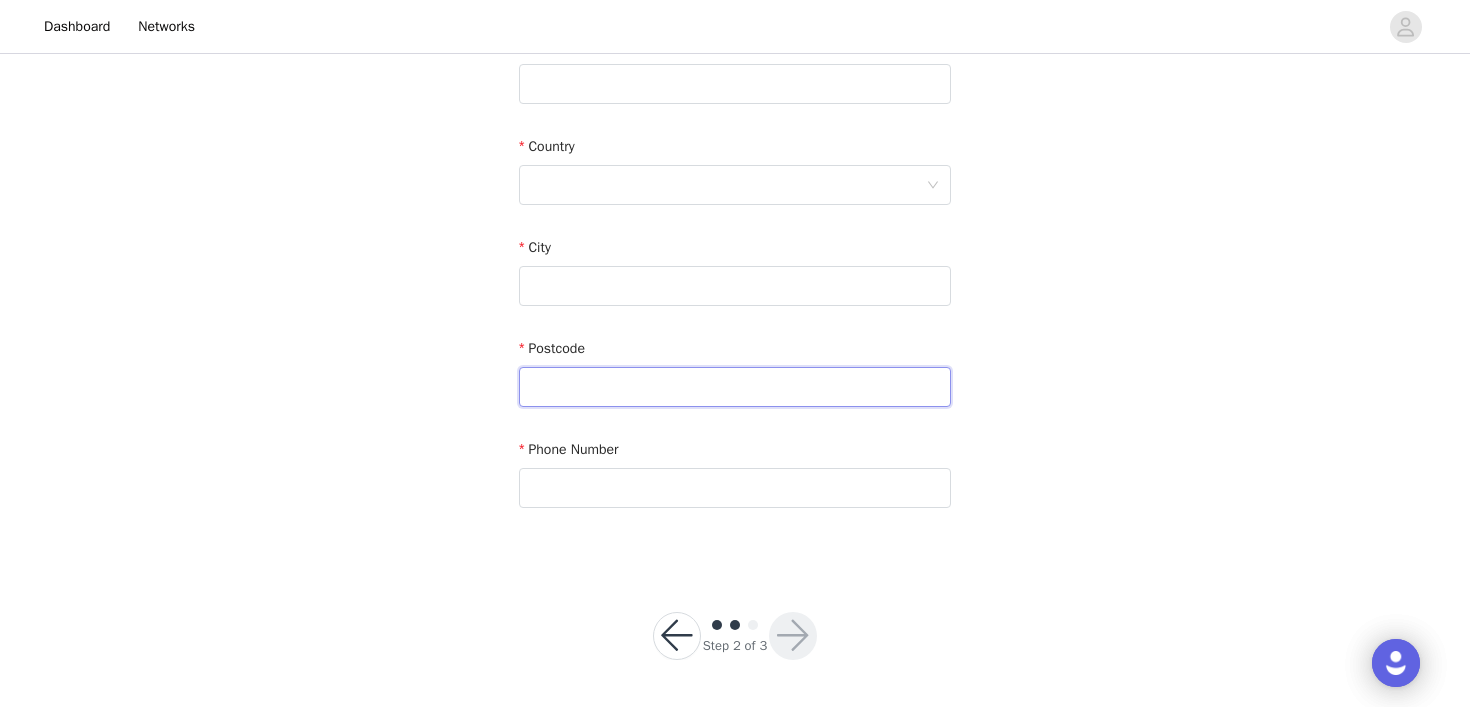 click at bounding box center [735, 387] 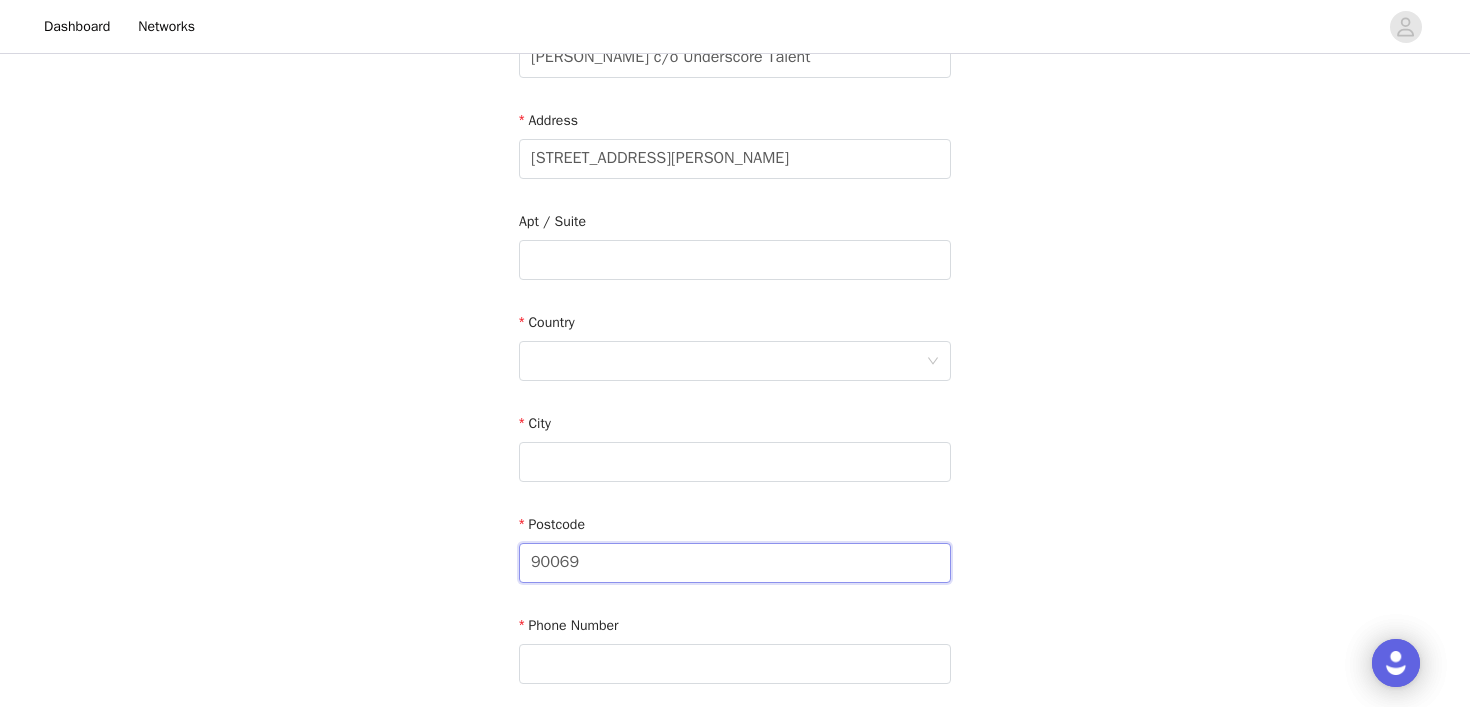 scroll, scrollTop: 356, scrollLeft: 0, axis: vertical 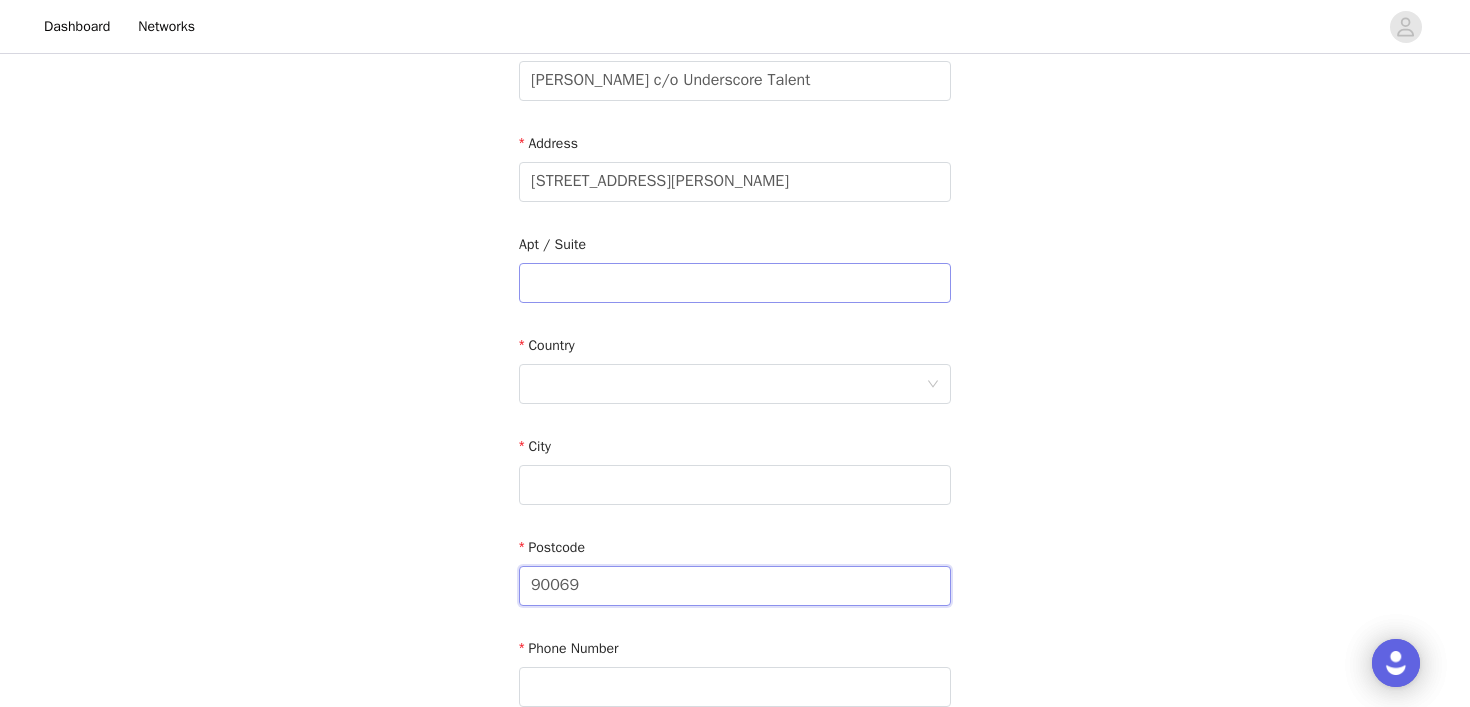 type on "90069" 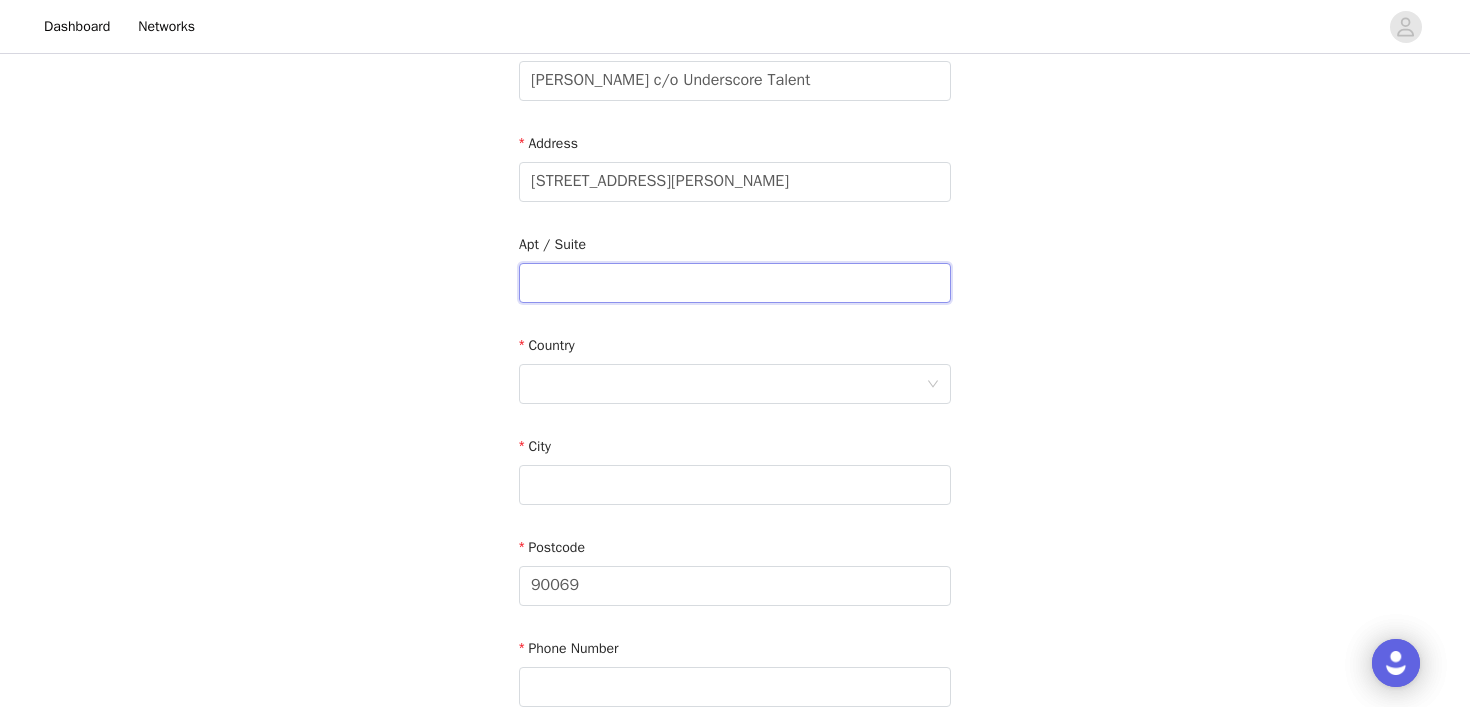 click at bounding box center [735, 283] 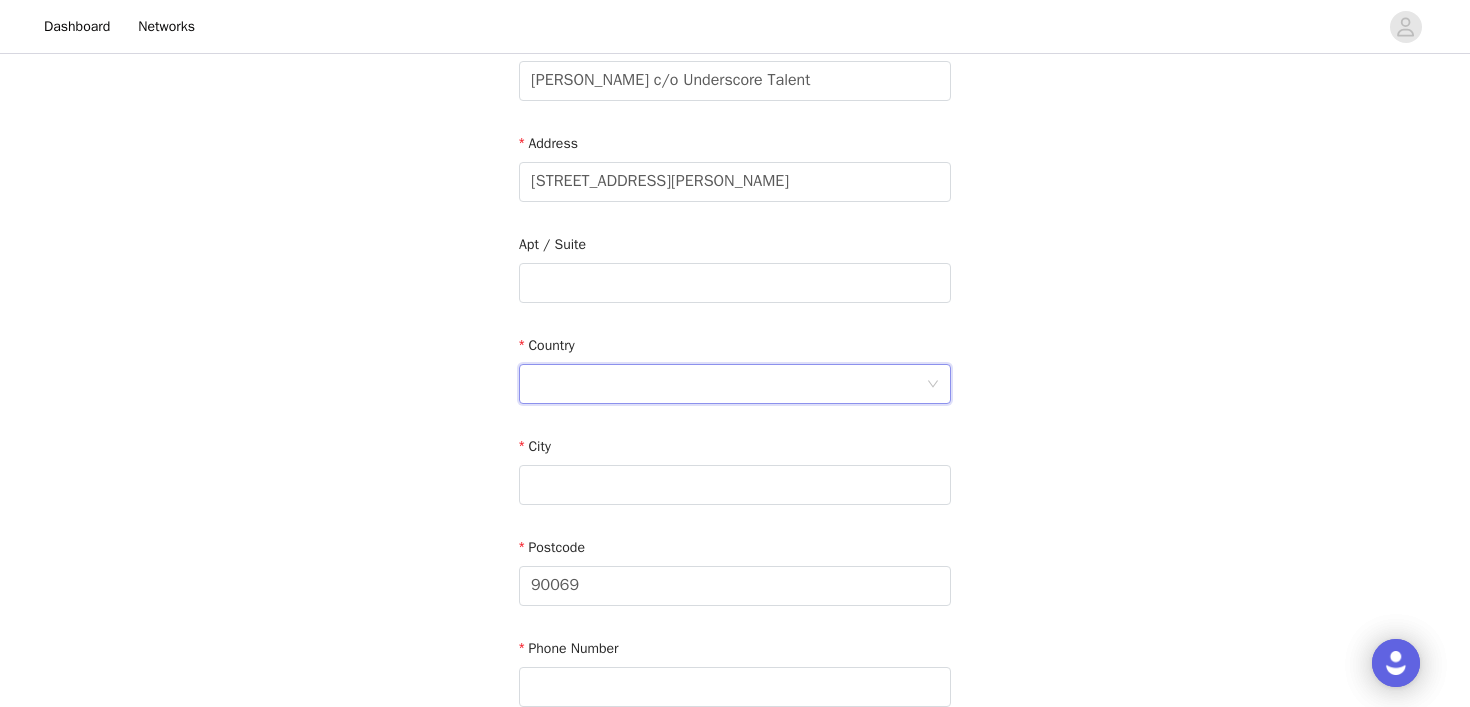 click at bounding box center [728, 384] 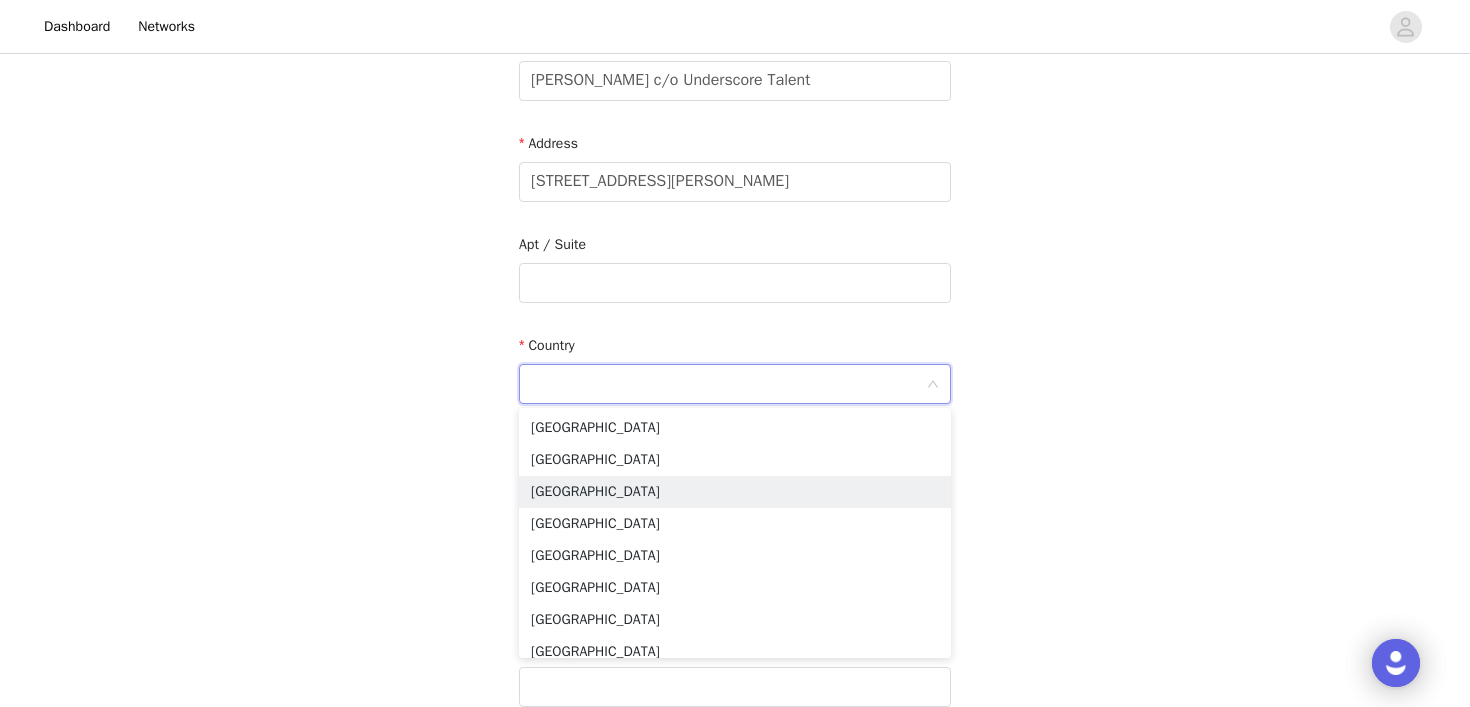 drag, startPoint x: 657, startPoint y: 493, endPoint x: 641, endPoint y: 399, distance: 95.35198 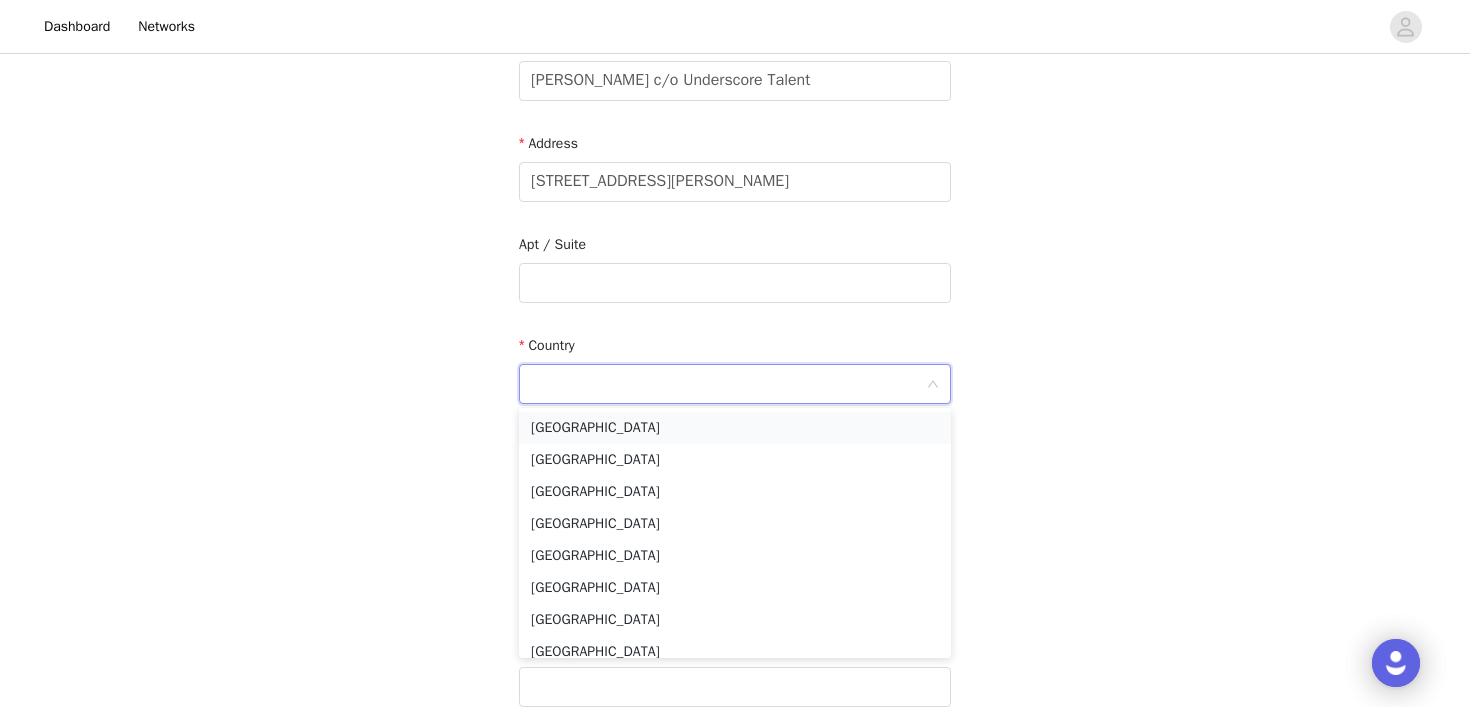 click on "United States" at bounding box center [735, 428] 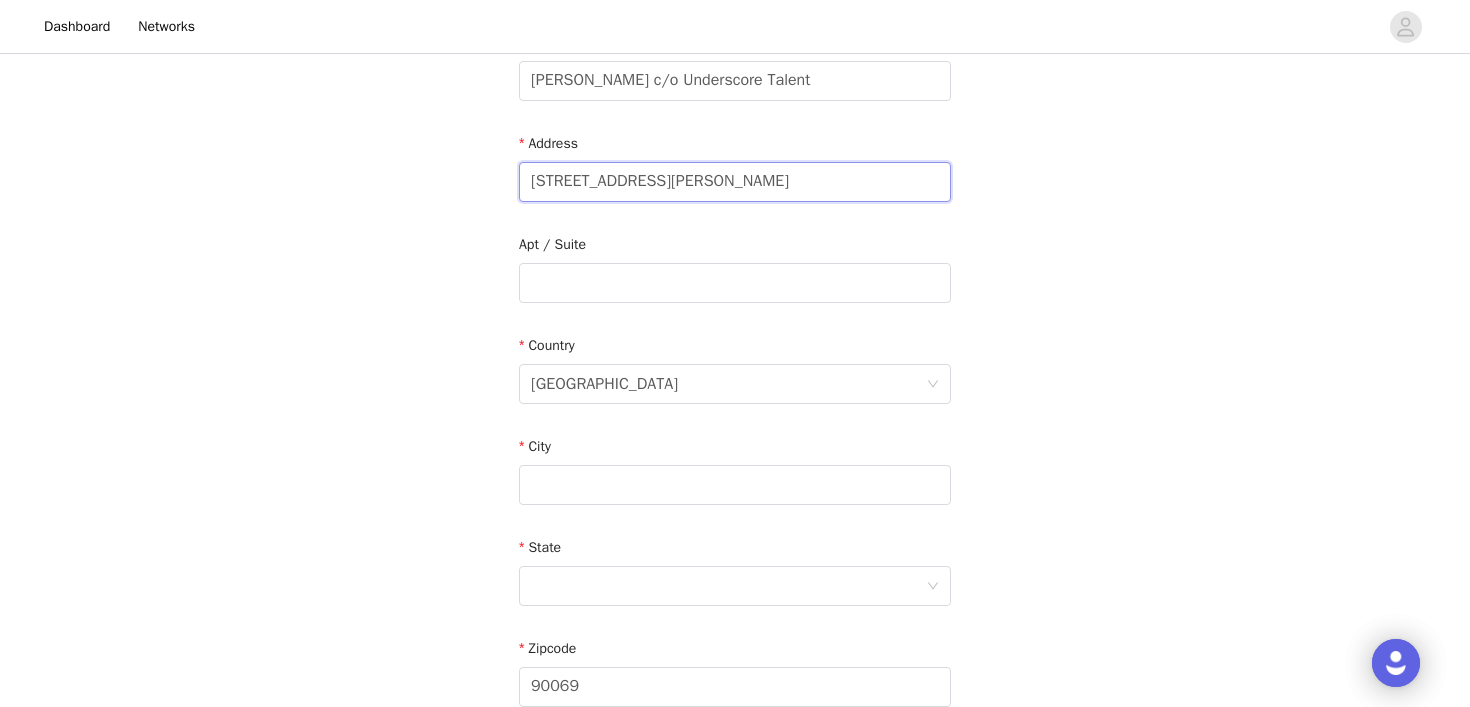 drag, startPoint x: 809, startPoint y: 178, endPoint x: 694, endPoint y: 183, distance: 115.10864 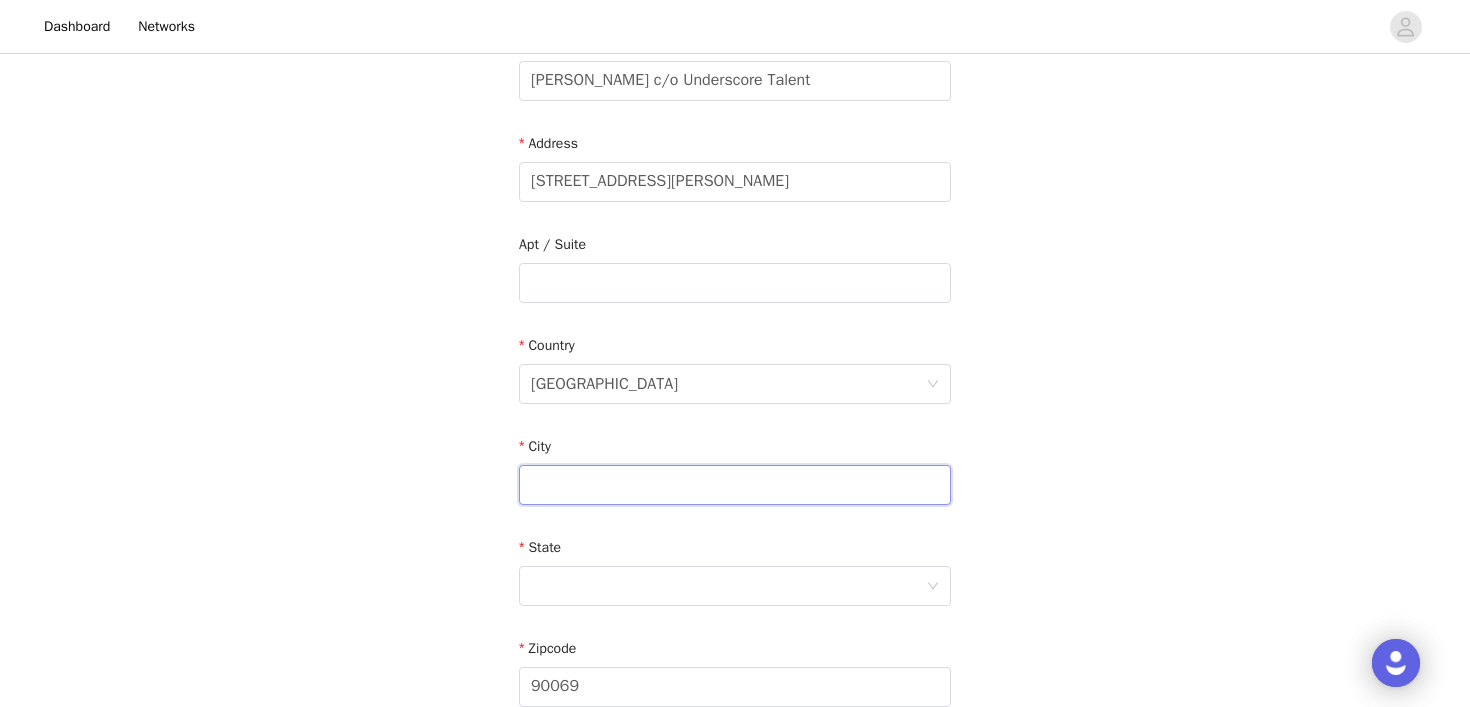 click at bounding box center (735, 485) 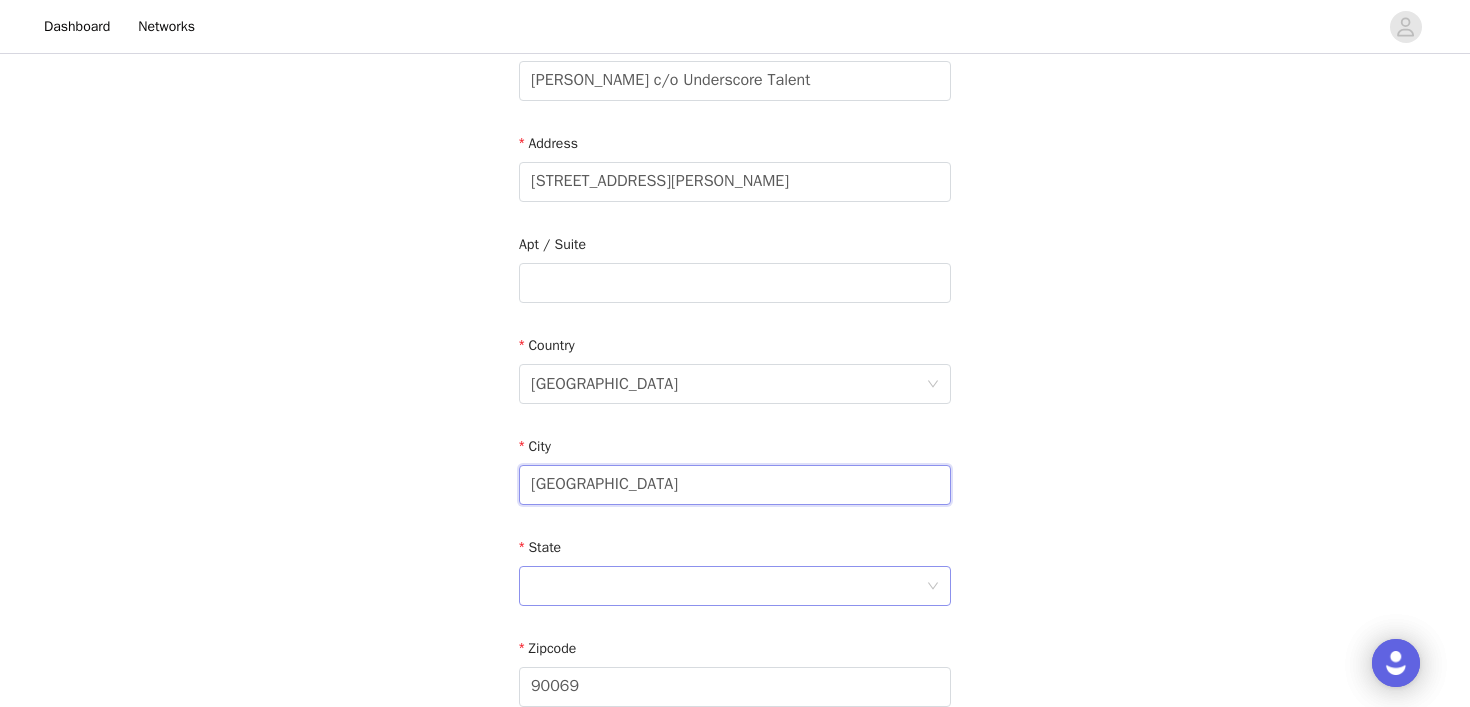 type on "West Hollywood" 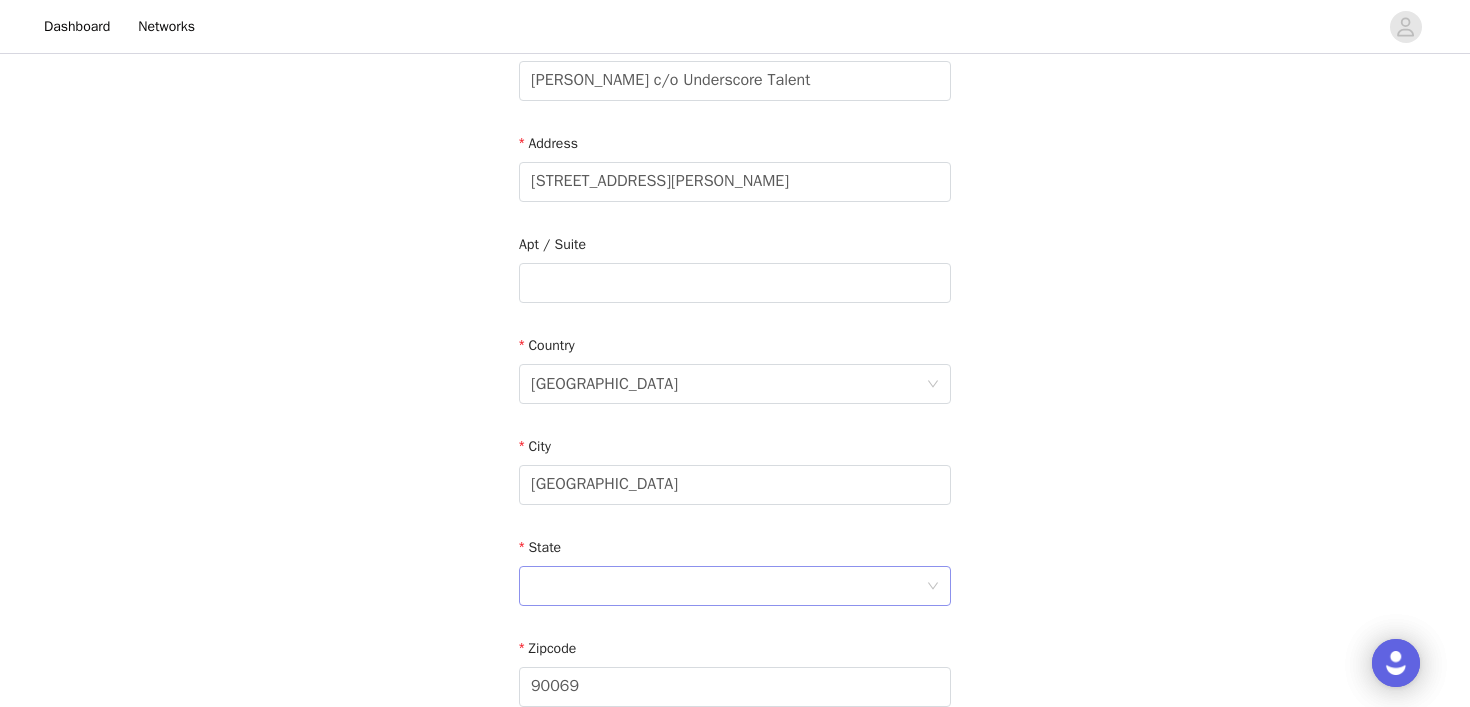 click at bounding box center (728, 586) 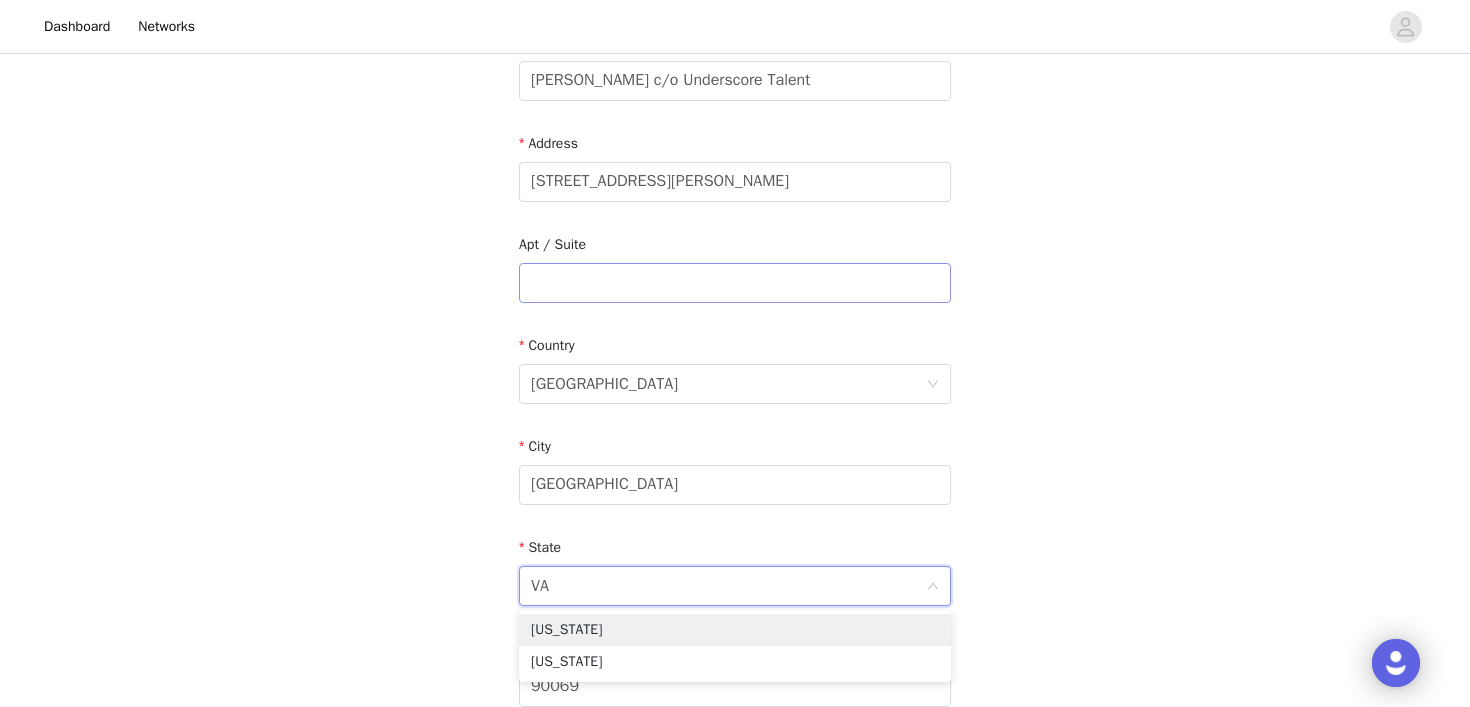 type on "V" 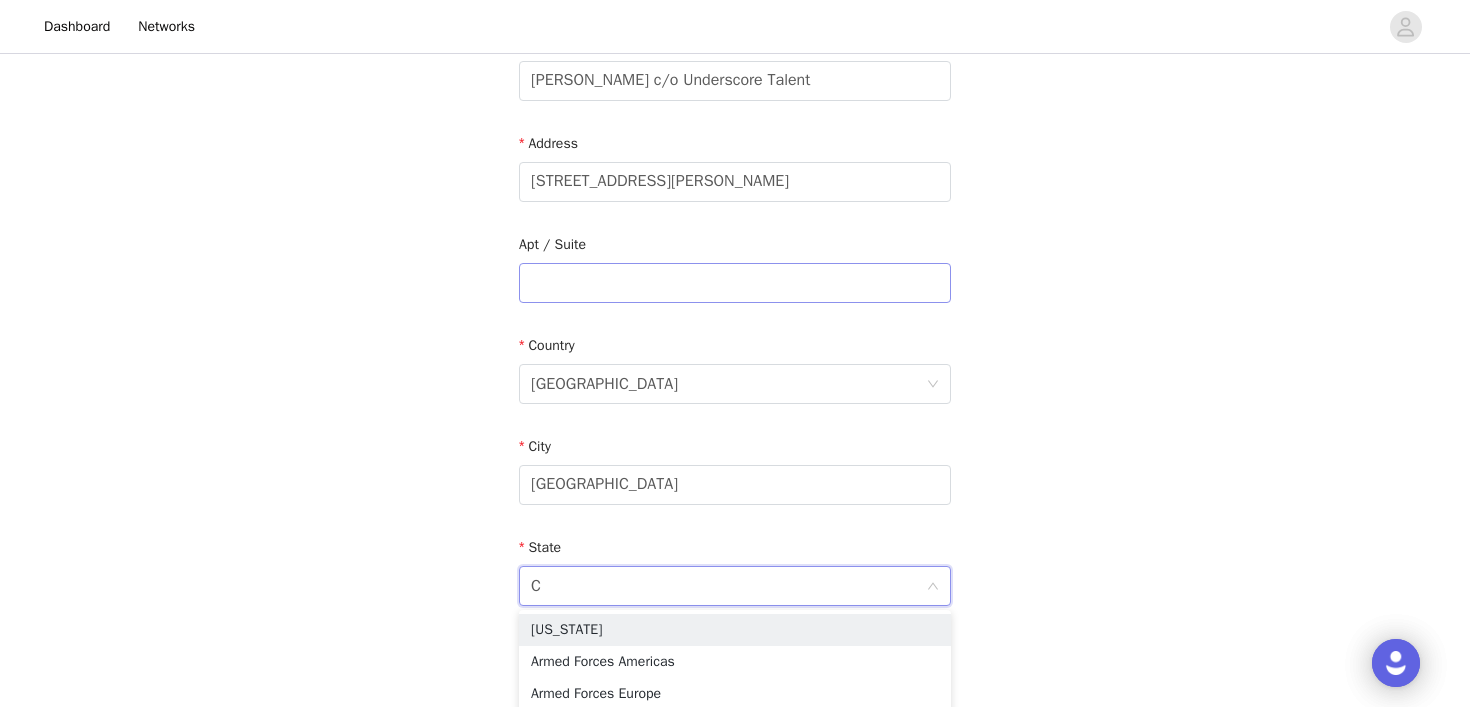 type on "CA" 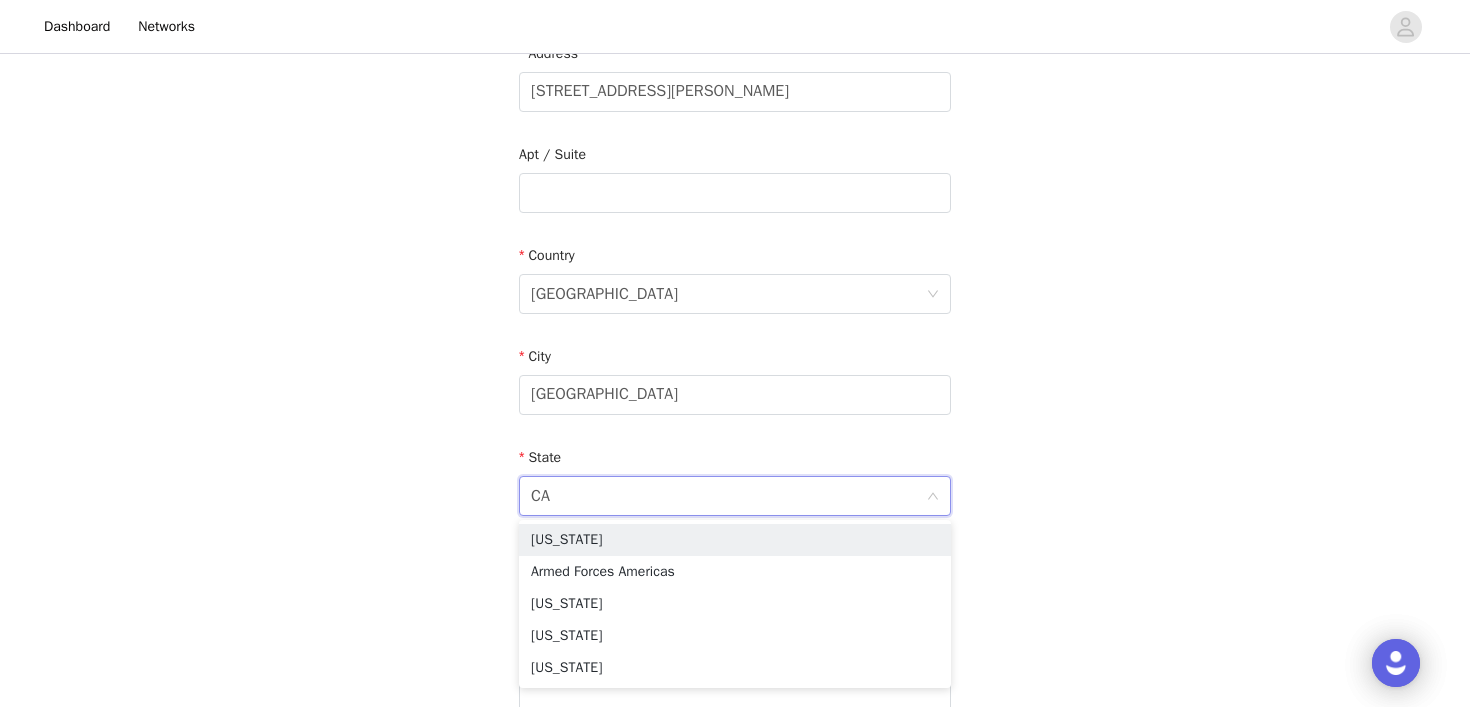 scroll, scrollTop: 548, scrollLeft: 0, axis: vertical 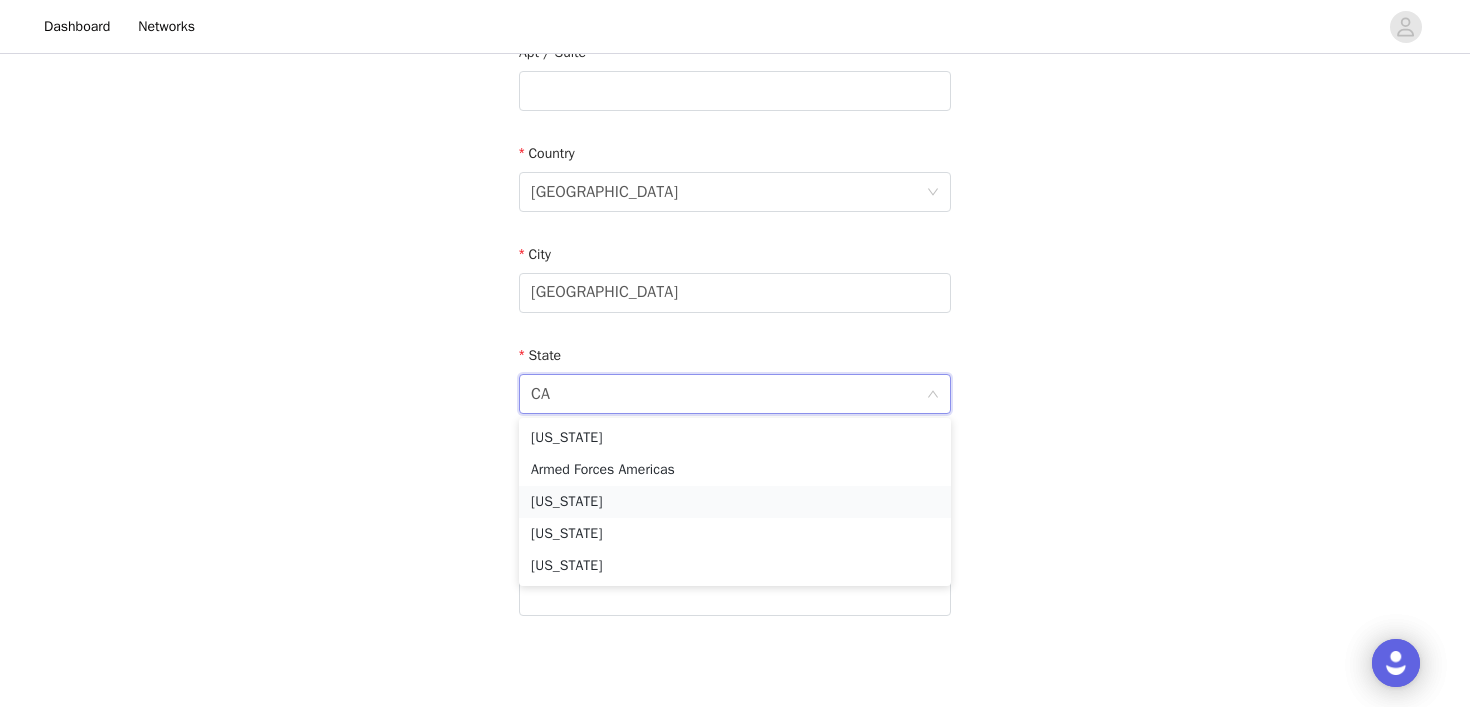 click on "California" at bounding box center [735, 502] 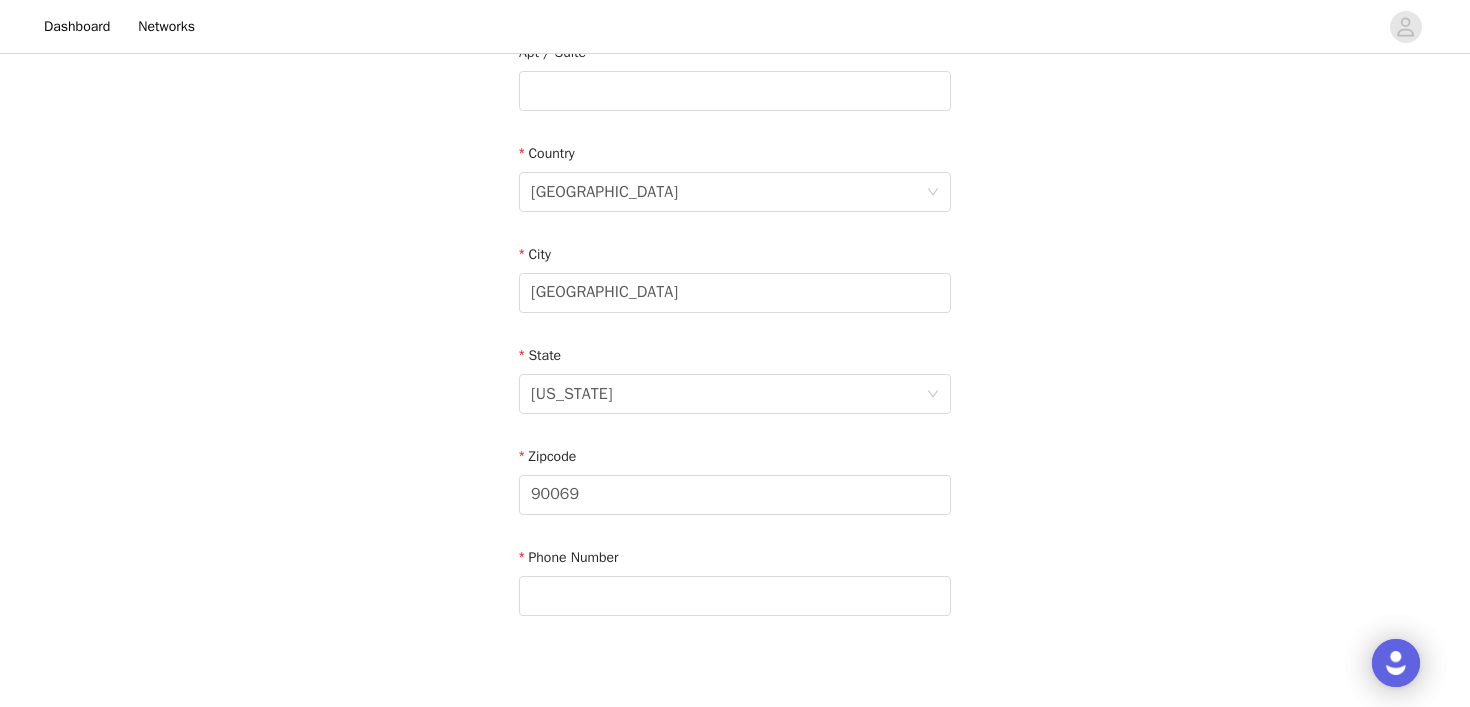 scroll, scrollTop: 540, scrollLeft: 0, axis: vertical 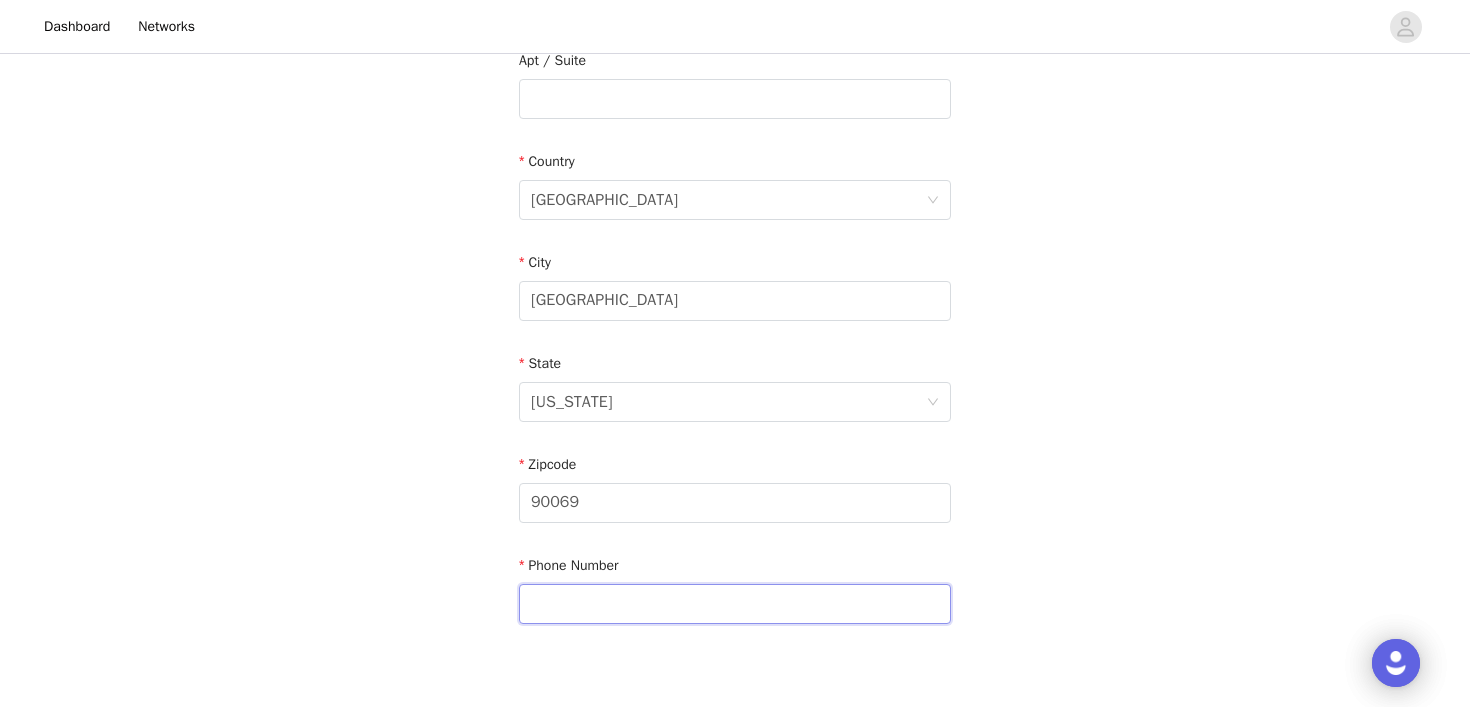 click at bounding box center [735, 604] 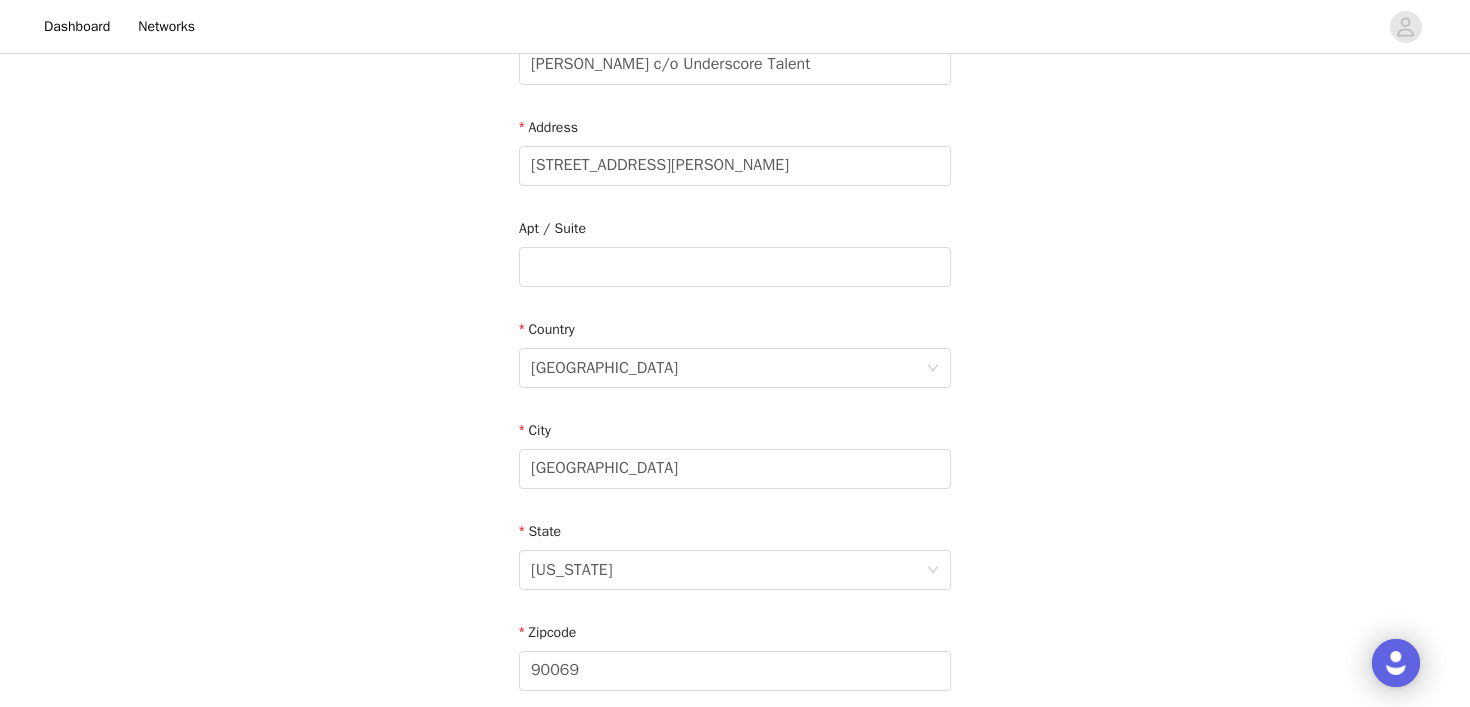scroll, scrollTop: 256, scrollLeft: 0, axis: vertical 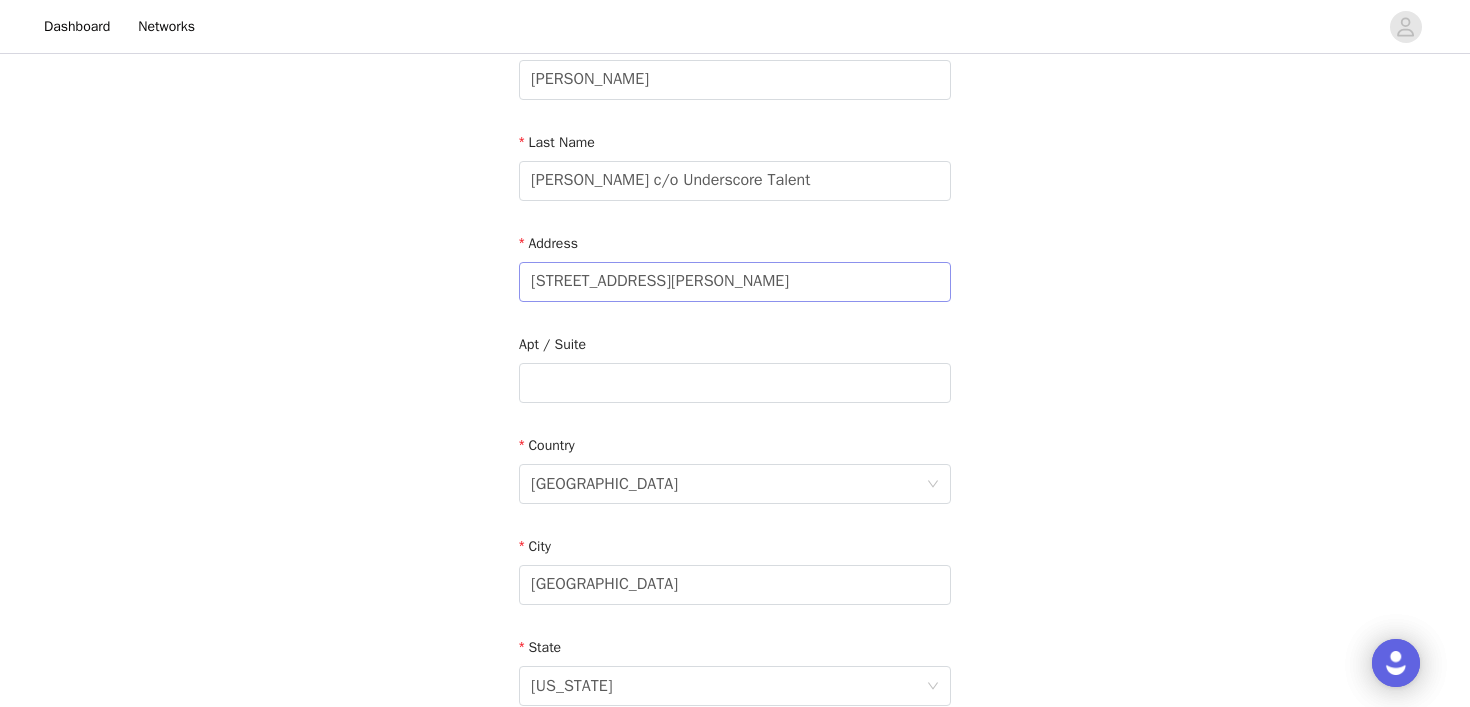 type on "248-563-1673" 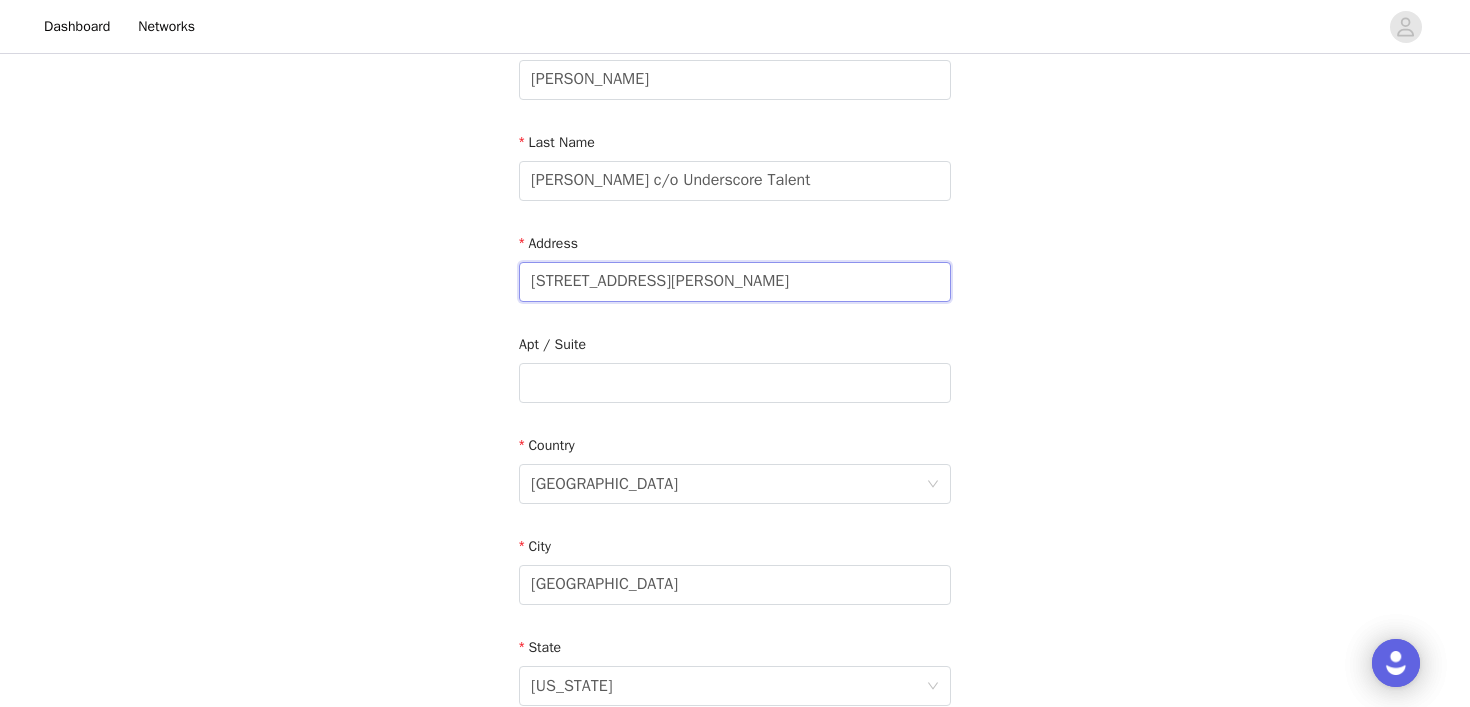 drag, startPoint x: 693, startPoint y: 285, endPoint x: 977, endPoint y: 285, distance: 284 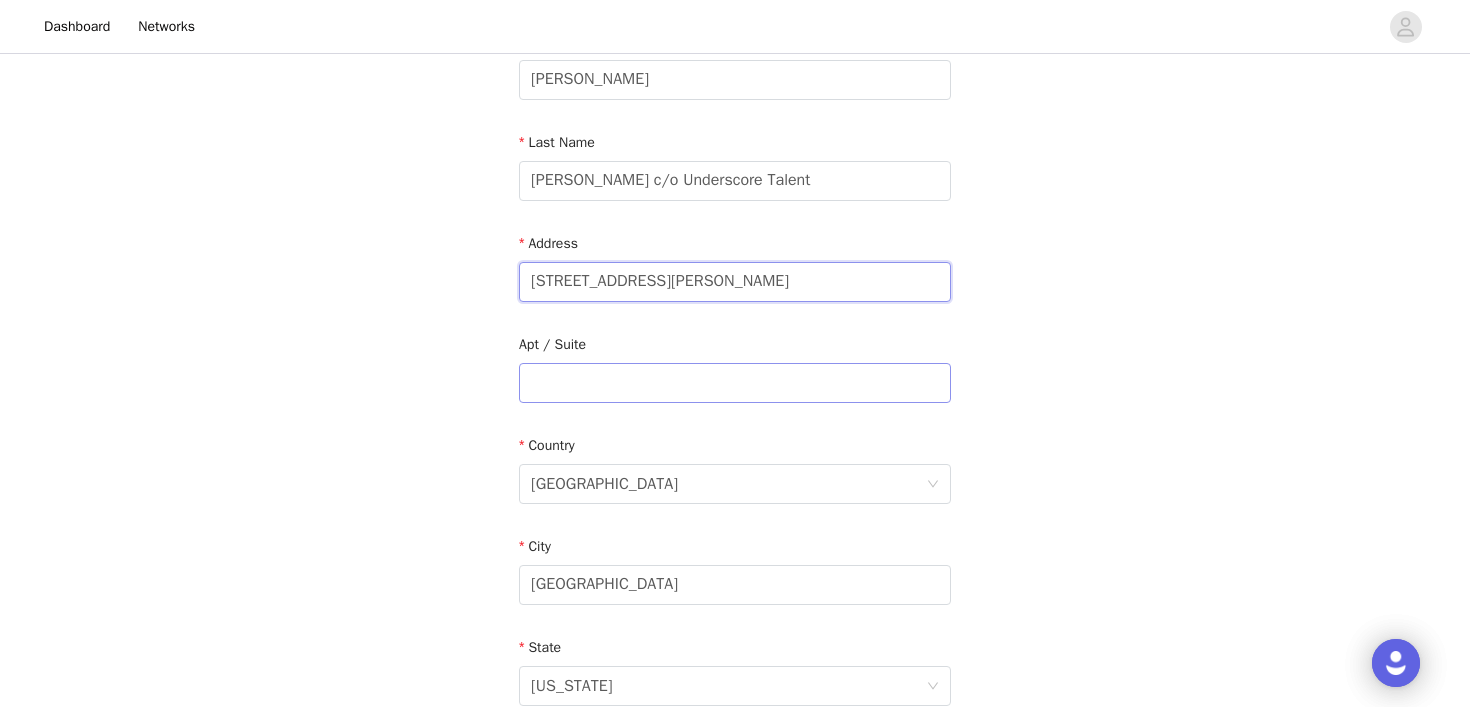 type on "755 N Alfred St Apt C" 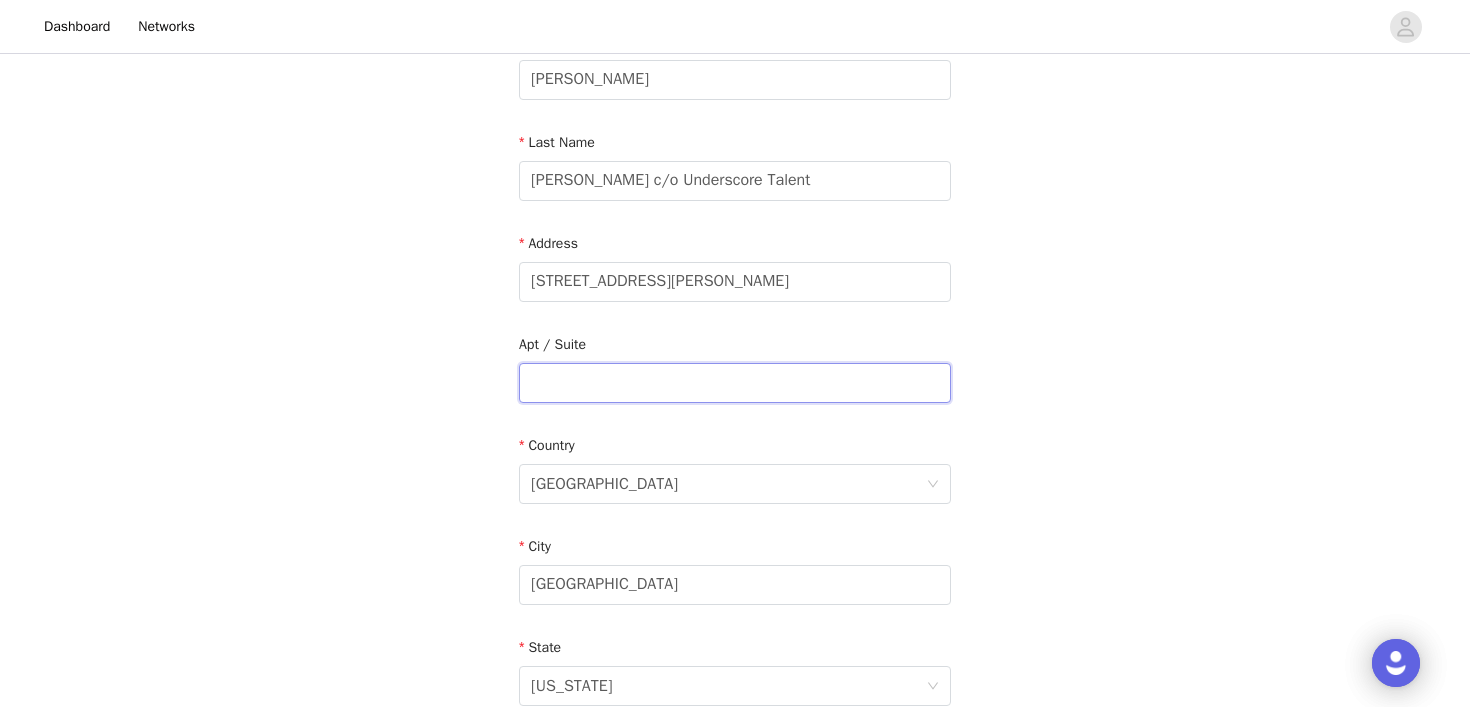 click at bounding box center (735, 383) 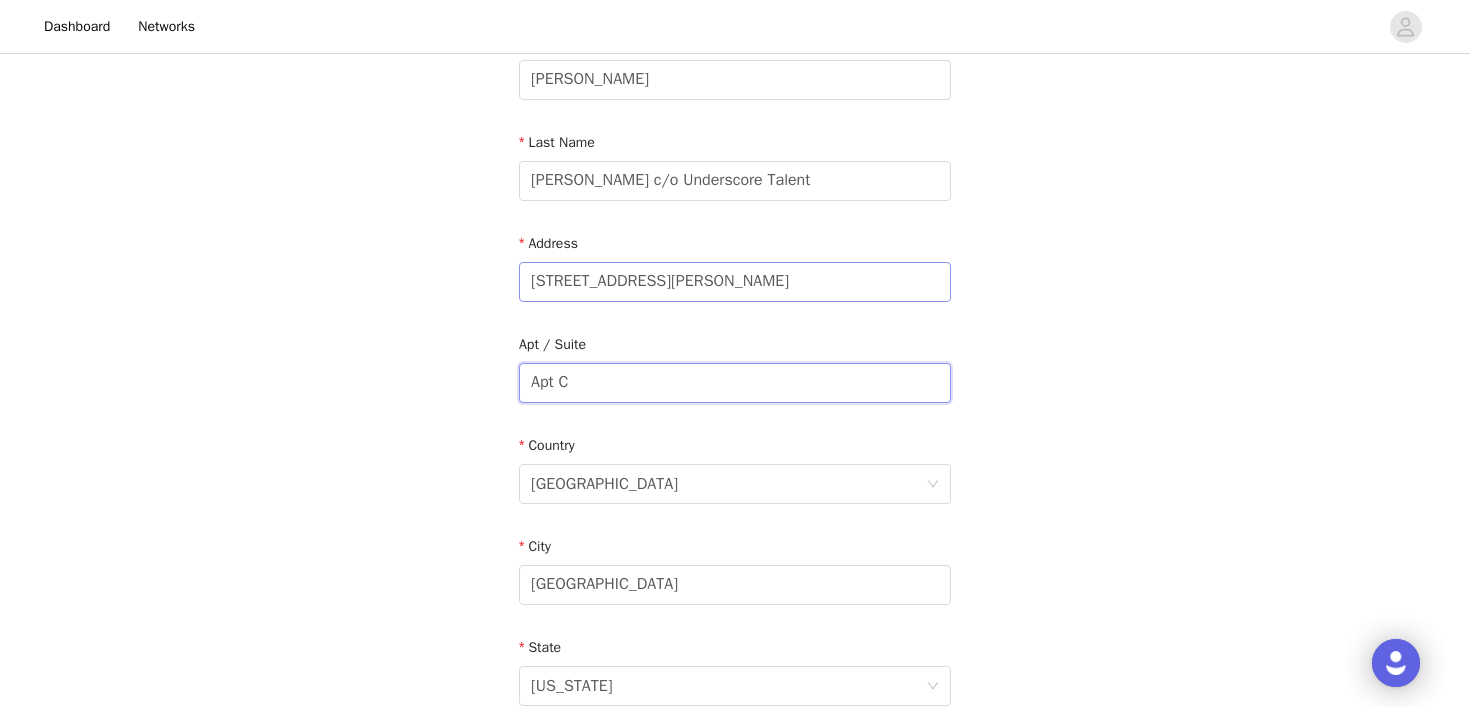 type on "Apt C" 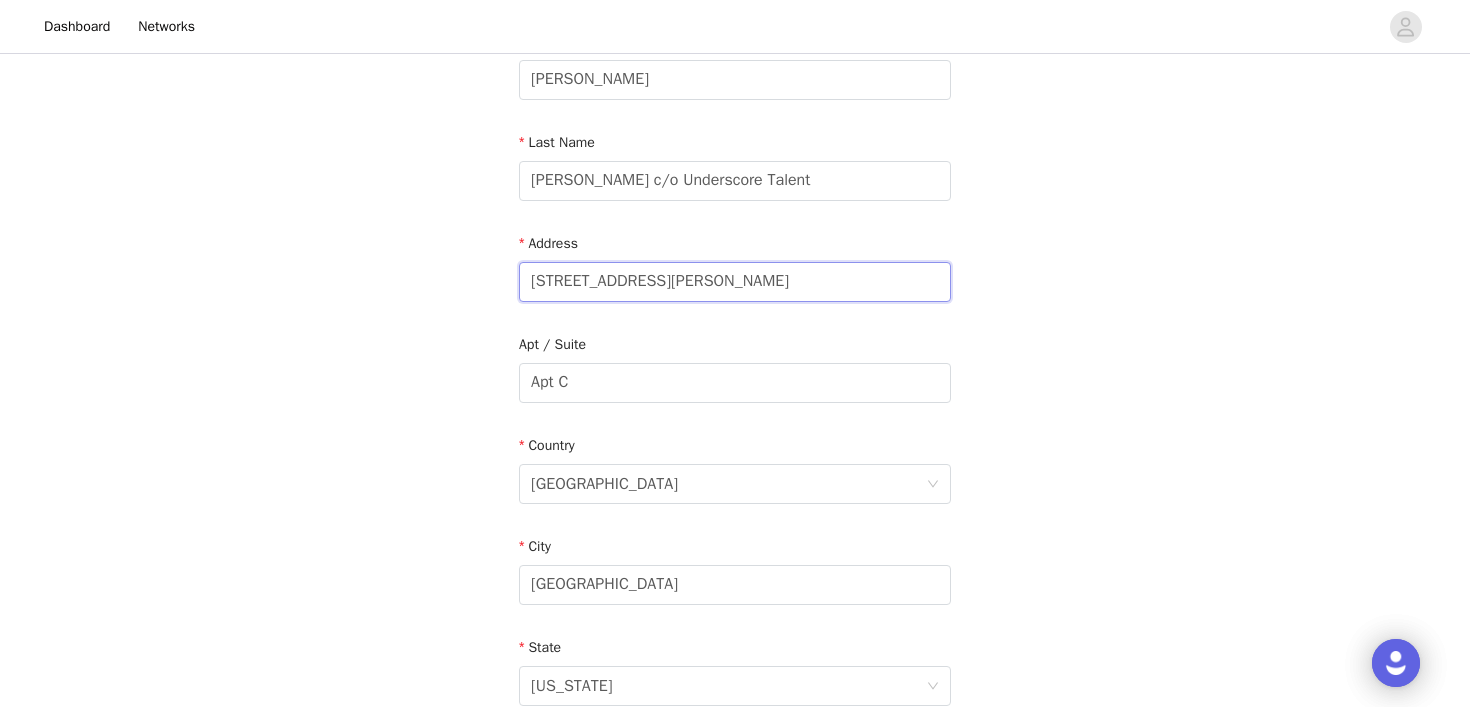 drag, startPoint x: 672, startPoint y: 279, endPoint x: 718, endPoint y: 281, distance: 46.043457 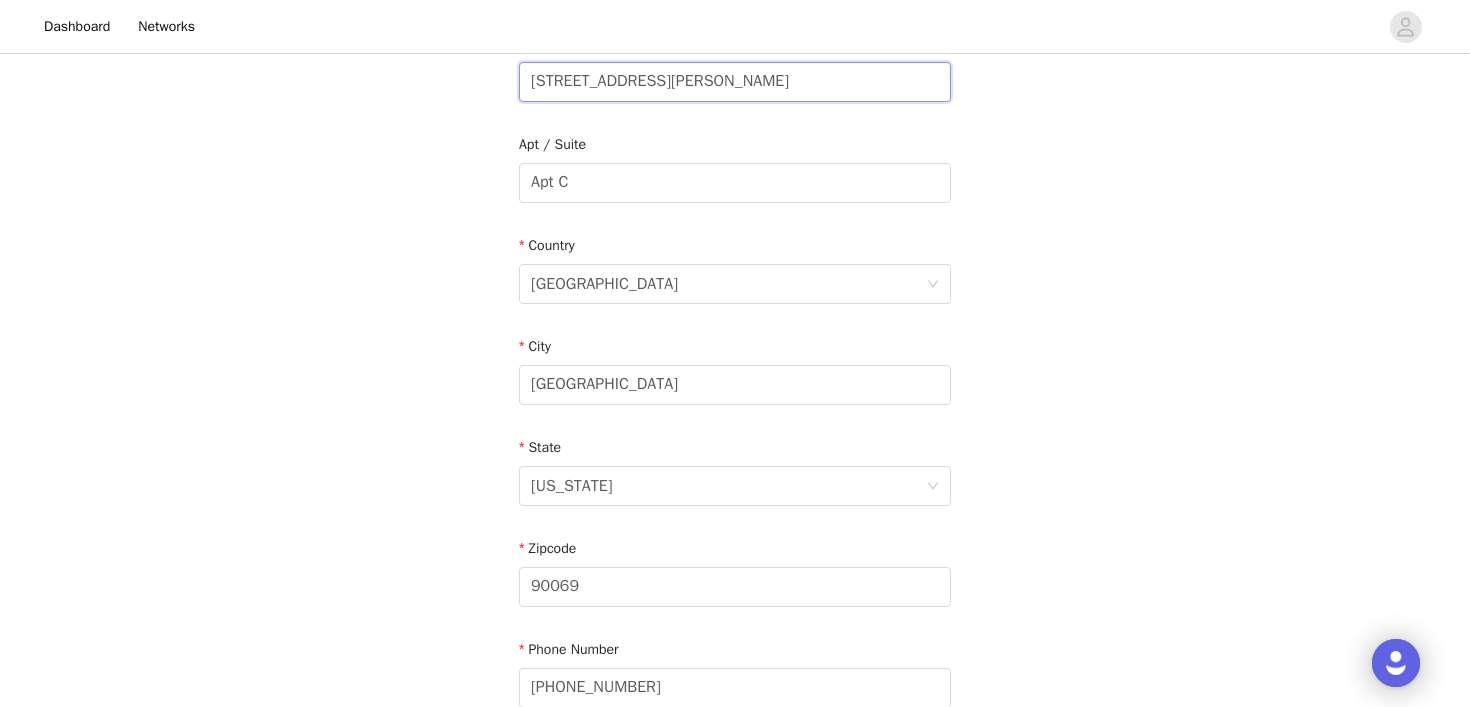 scroll, scrollTop: 656, scrollLeft: 0, axis: vertical 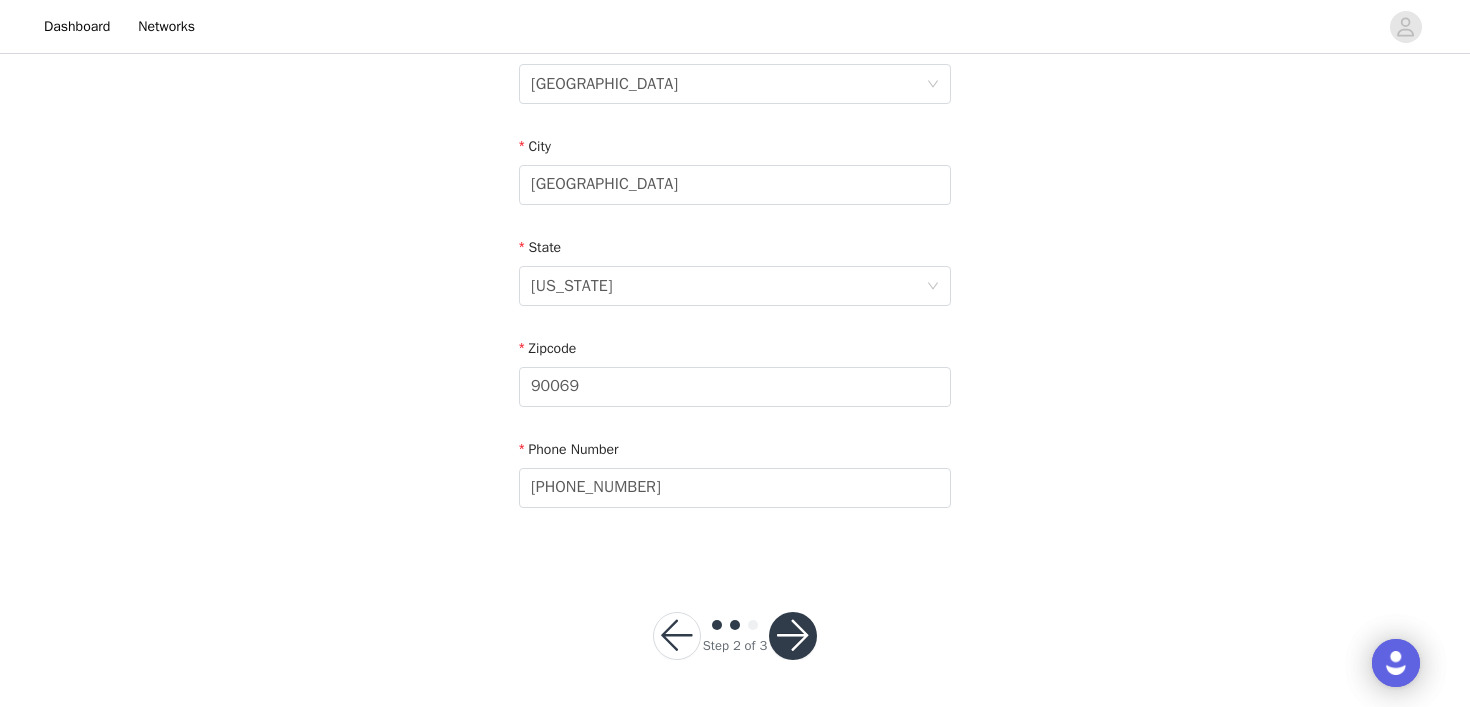 type on "755 N Alfred St" 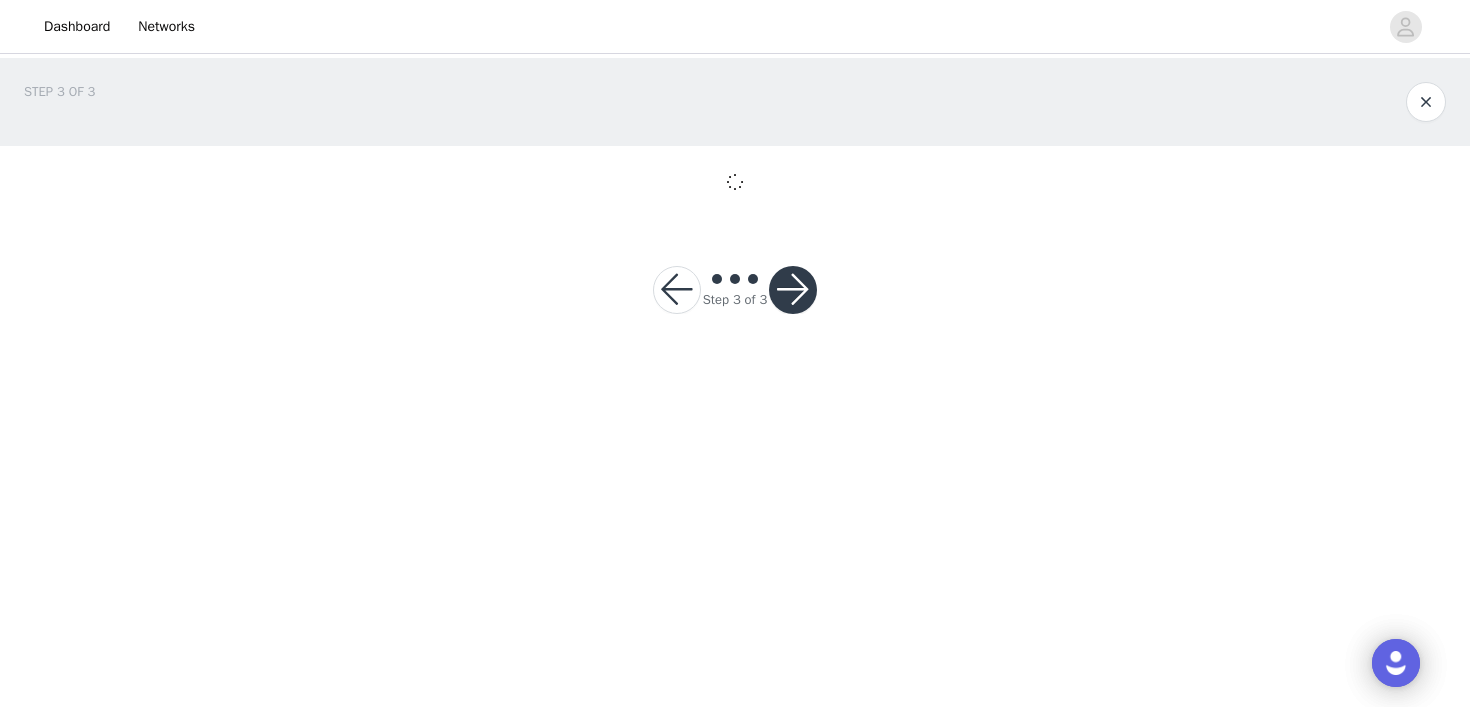 scroll, scrollTop: 0, scrollLeft: 0, axis: both 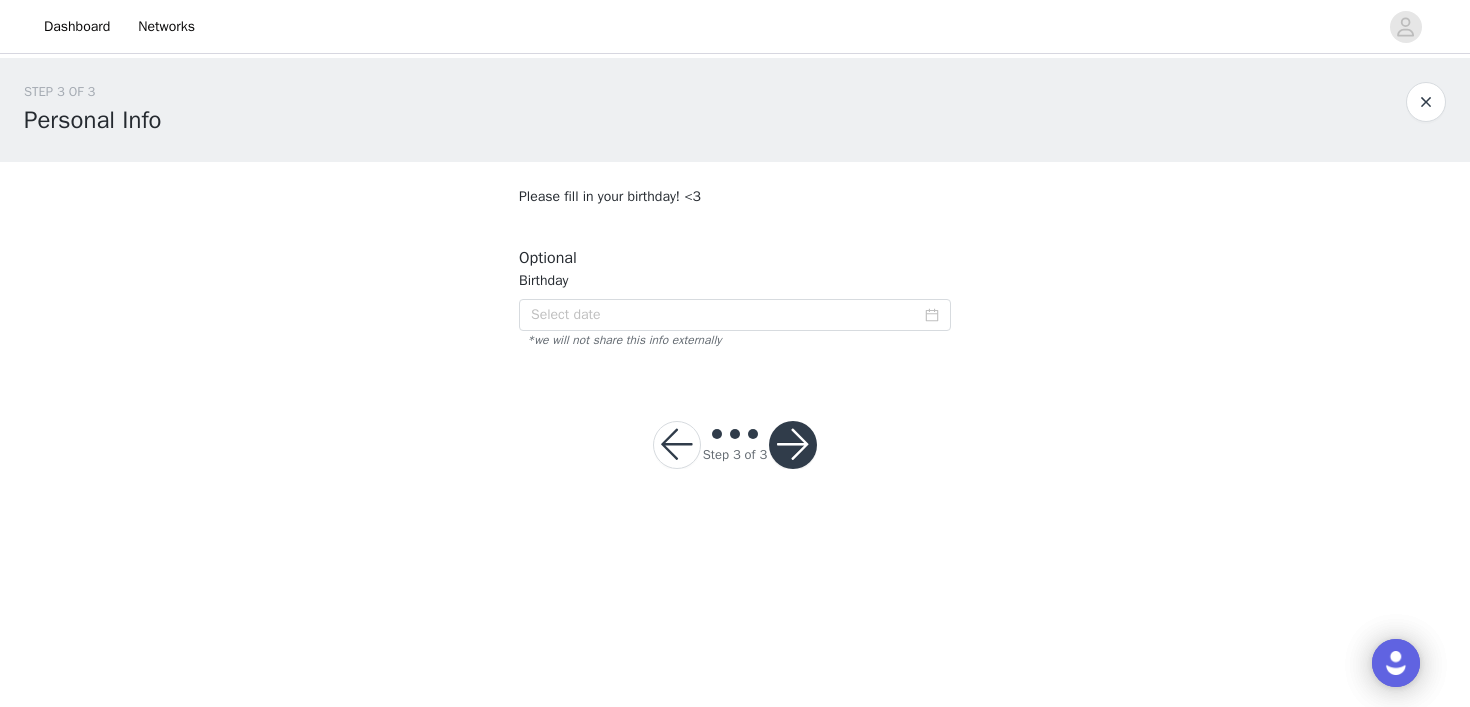 click at bounding box center (793, 445) 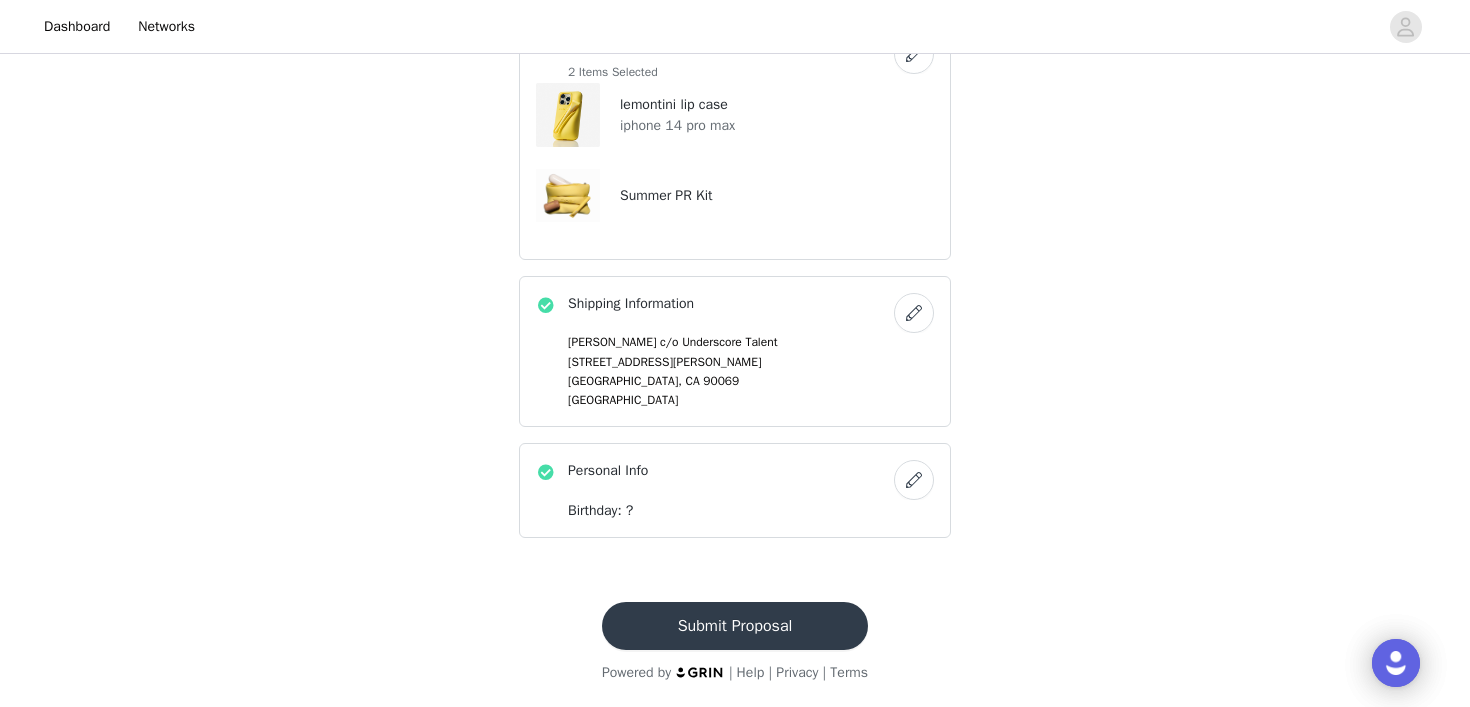 click on "Submit Proposal" at bounding box center (735, 626) 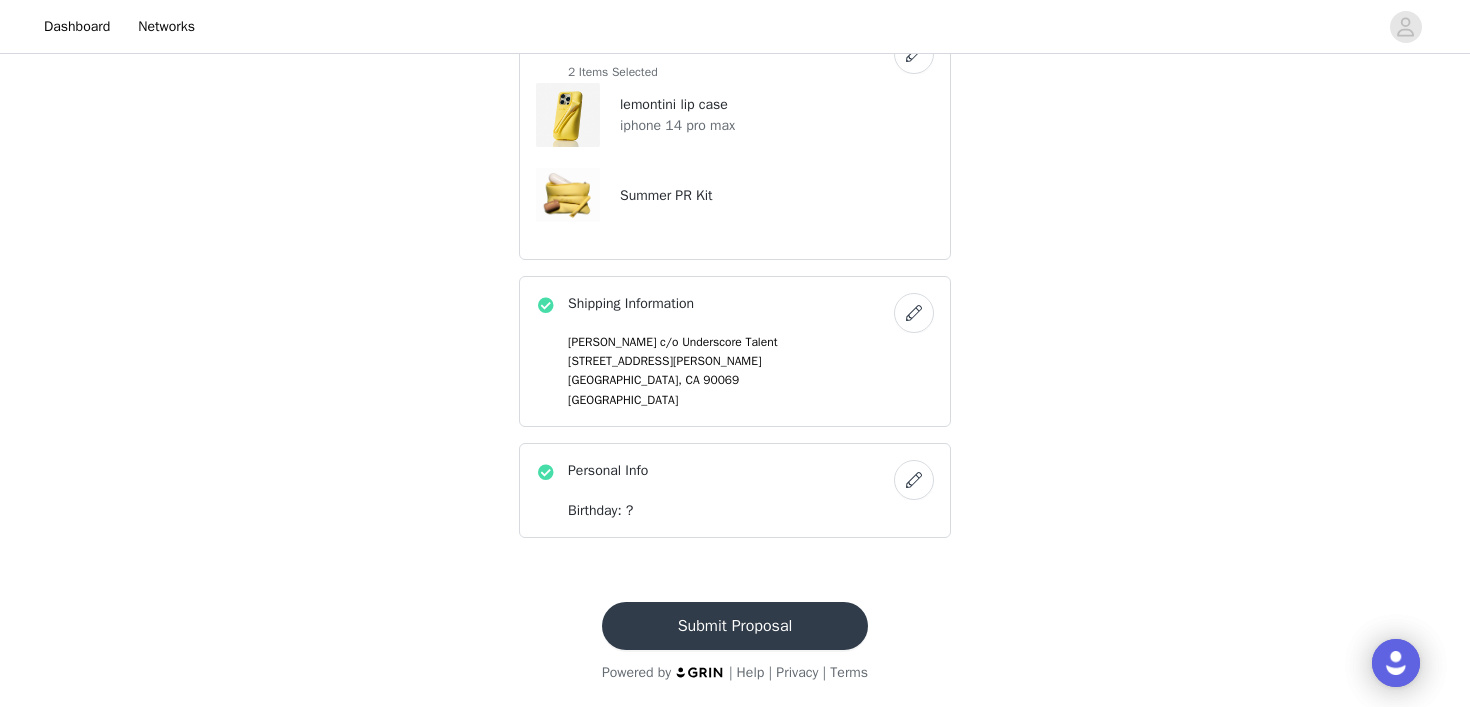 scroll, scrollTop: 0, scrollLeft: 0, axis: both 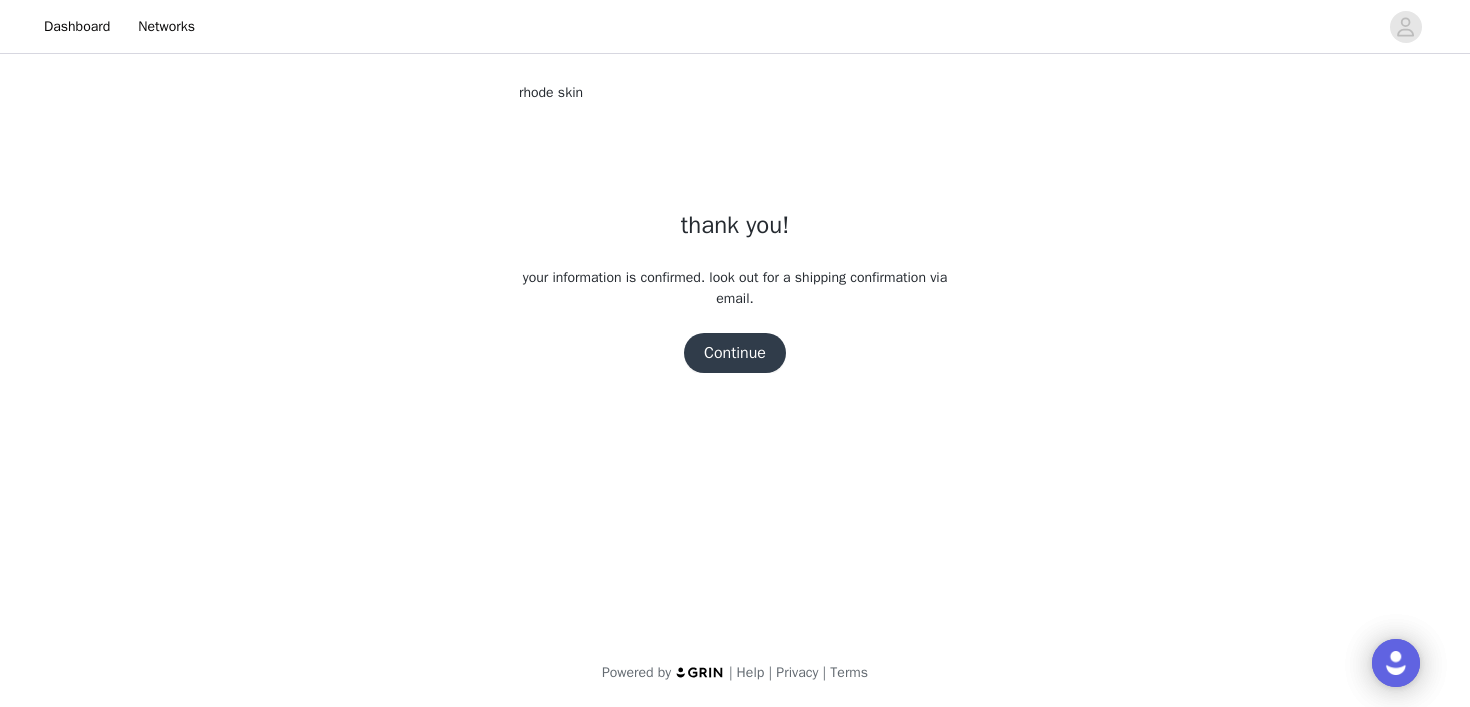 click on "Continue" at bounding box center (735, 353) 